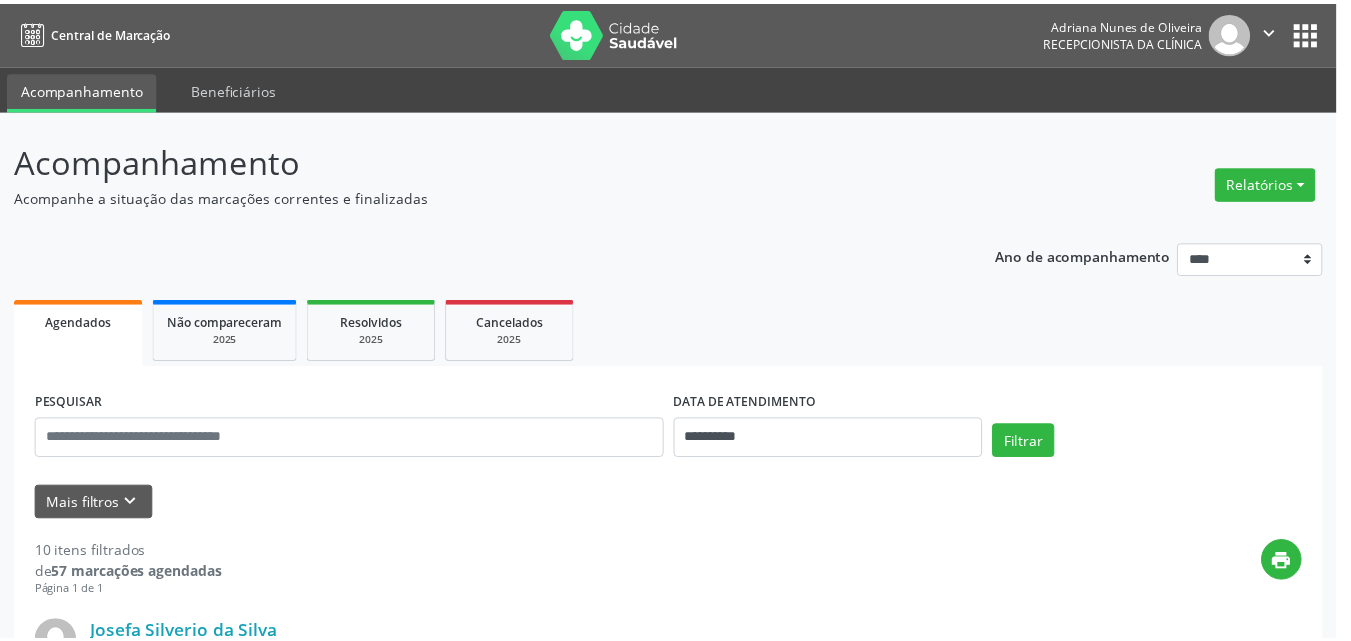 scroll, scrollTop: 1700, scrollLeft: 0, axis: vertical 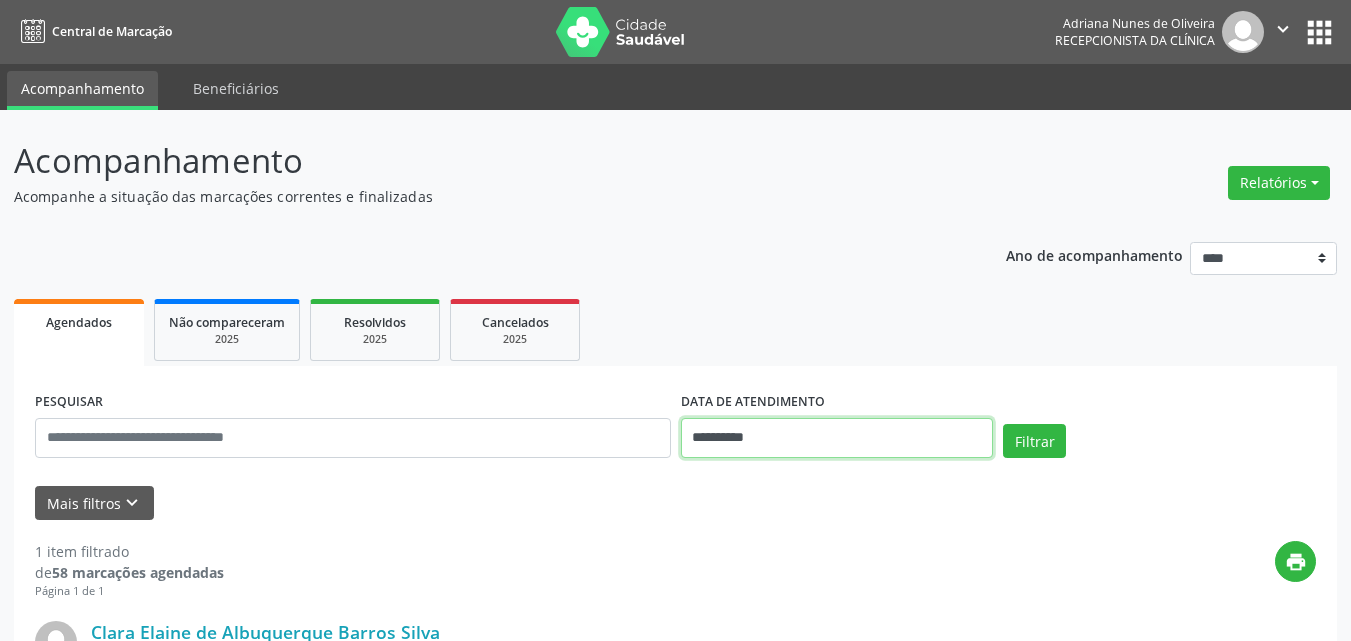 click on "**********" at bounding box center (837, 438) 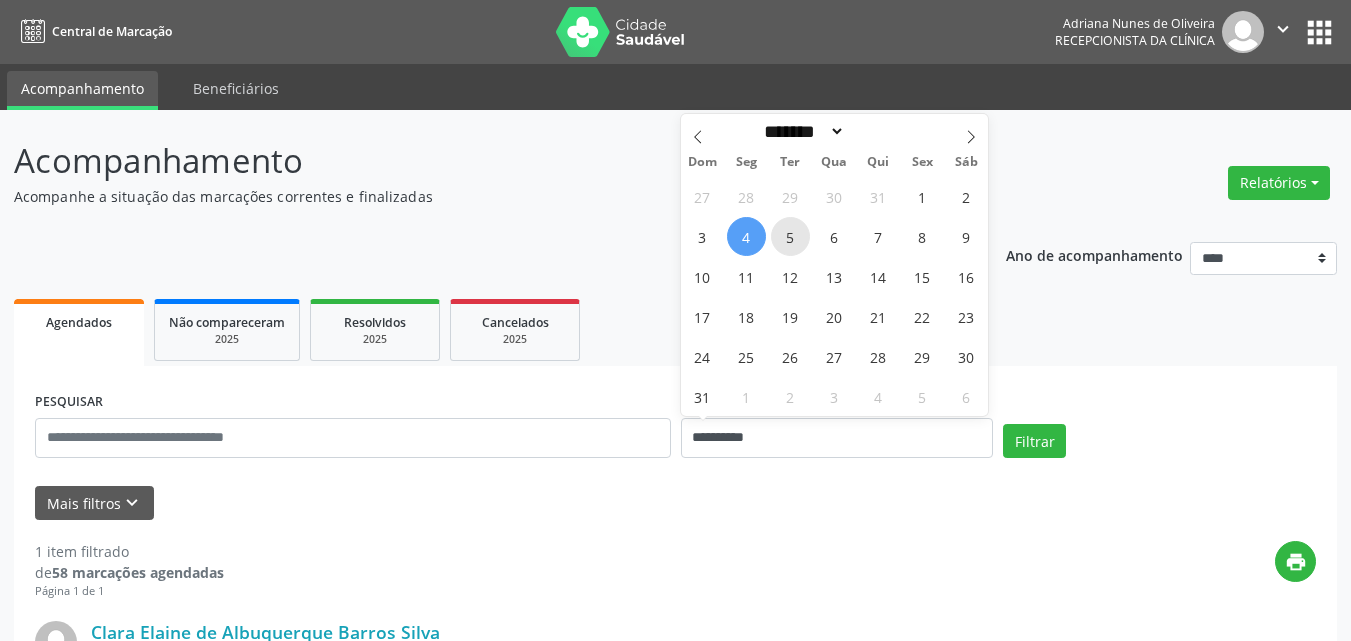 click on "5" at bounding box center (790, 236) 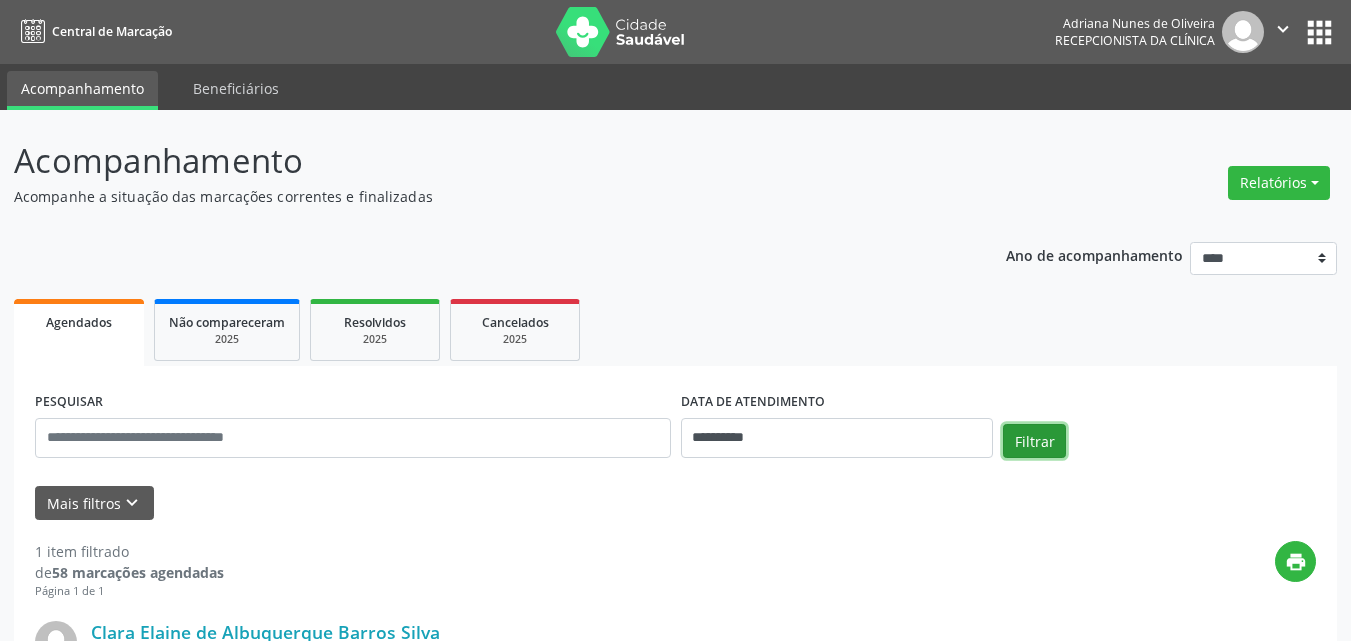 click on "Filtrar" at bounding box center [1034, 441] 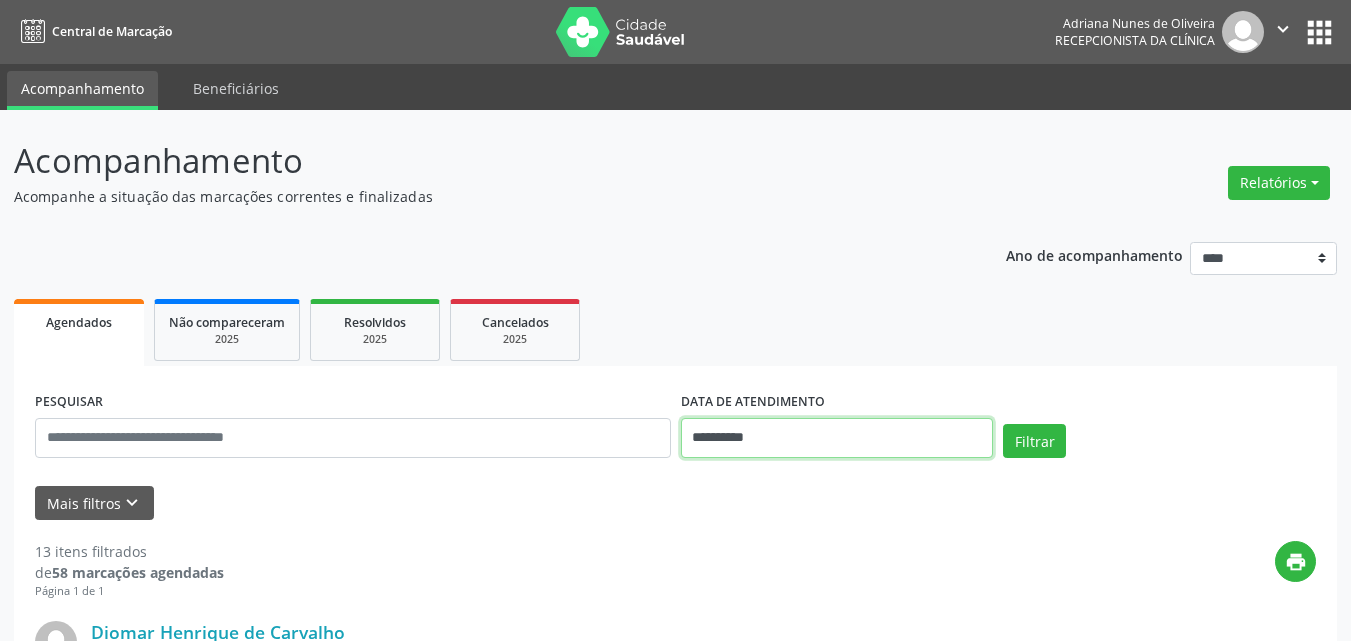 click on "**********" at bounding box center (837, 438) 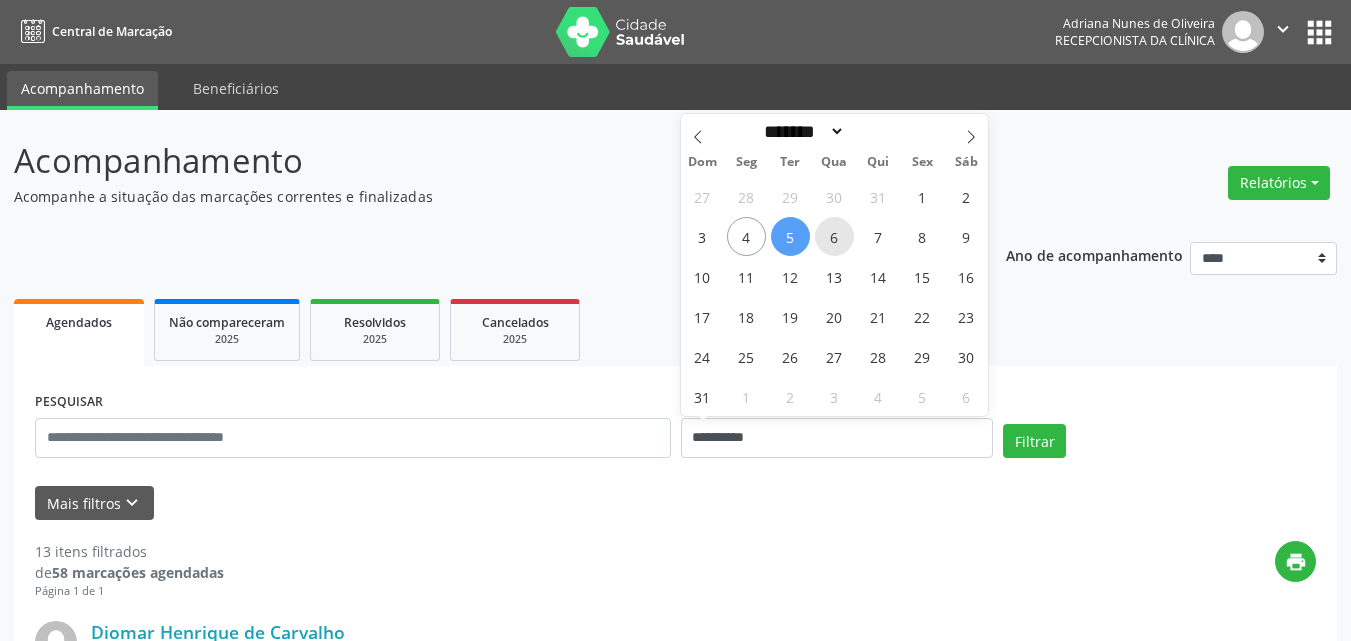 click on "6" at bounding box center (834, 236) 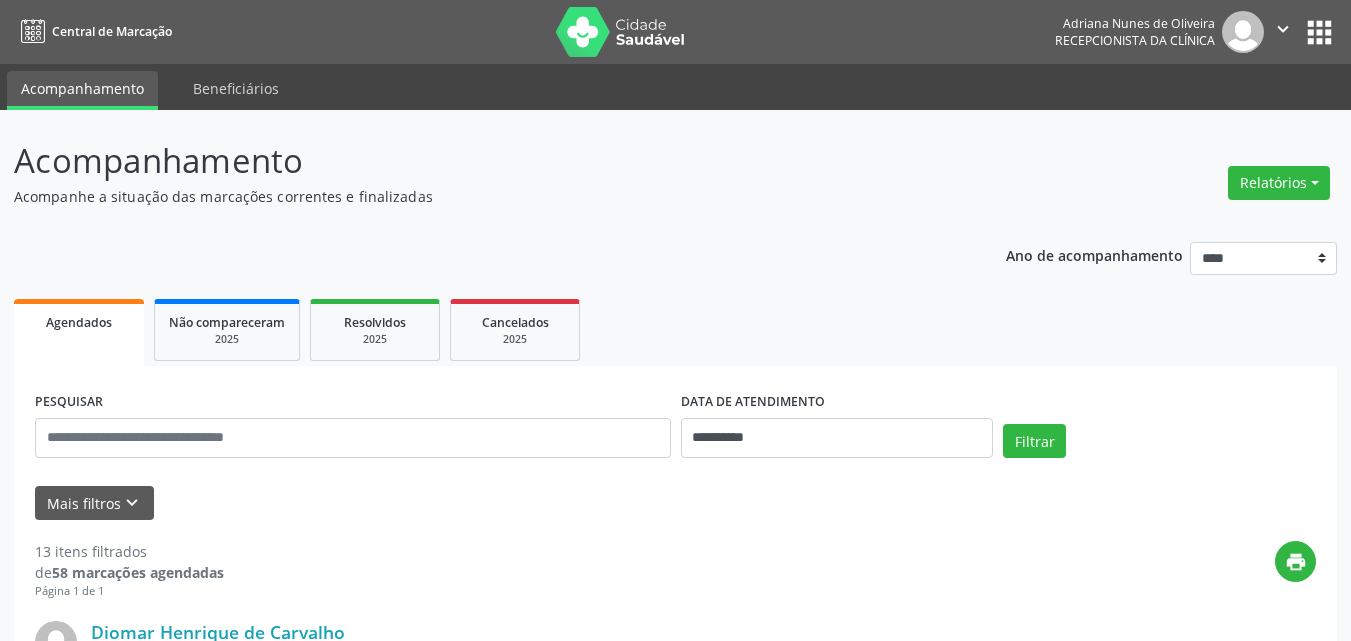 click on "Filtrar" at bounding box center (1159, 448) 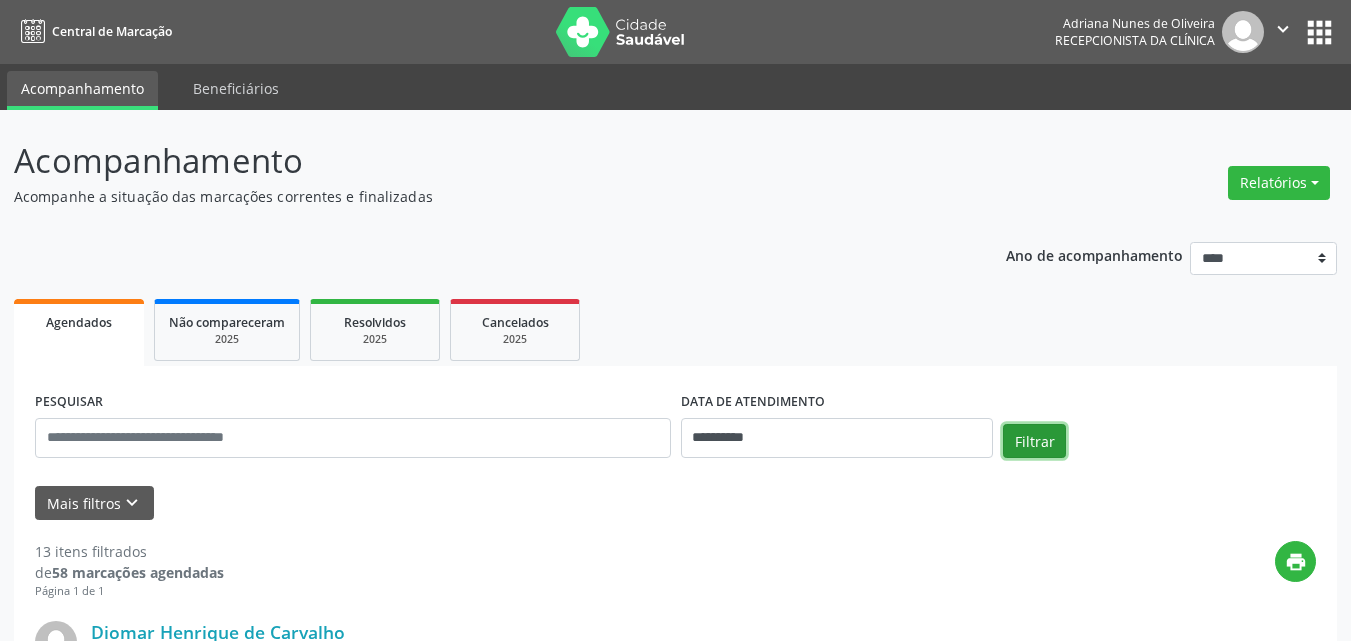 click on "Filtrar" at bounding box center (1034, 441) 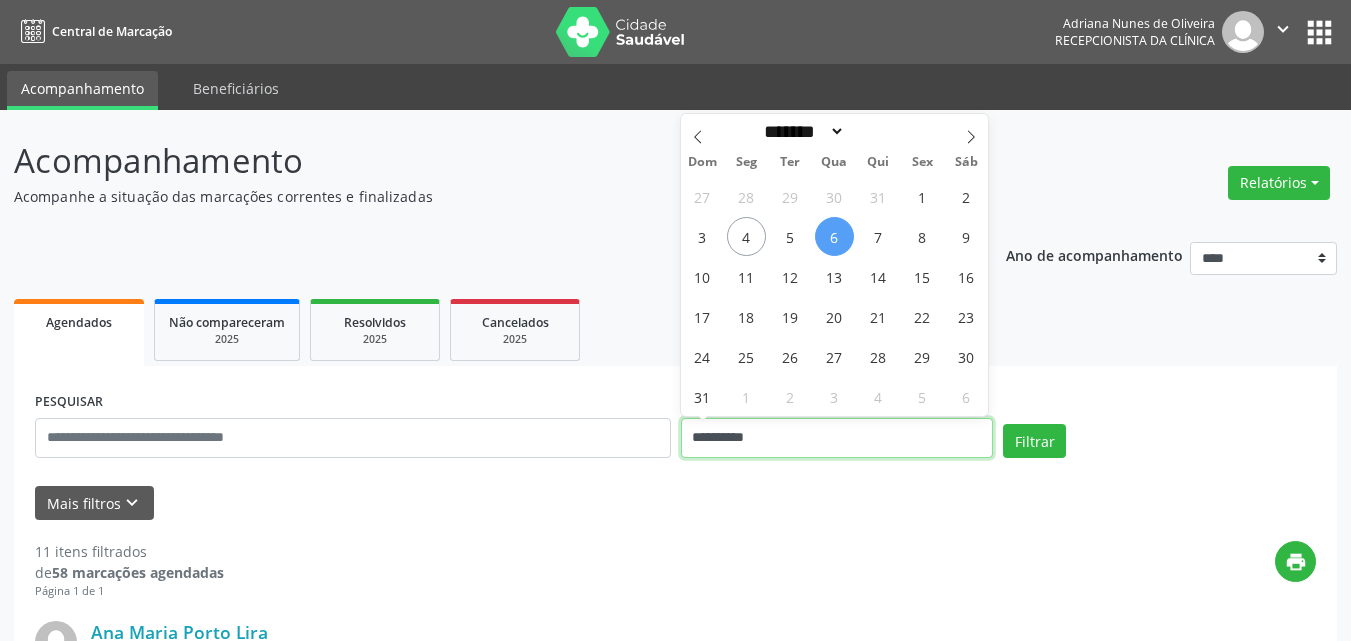 click on "**********" at bounding box center [837, 438] 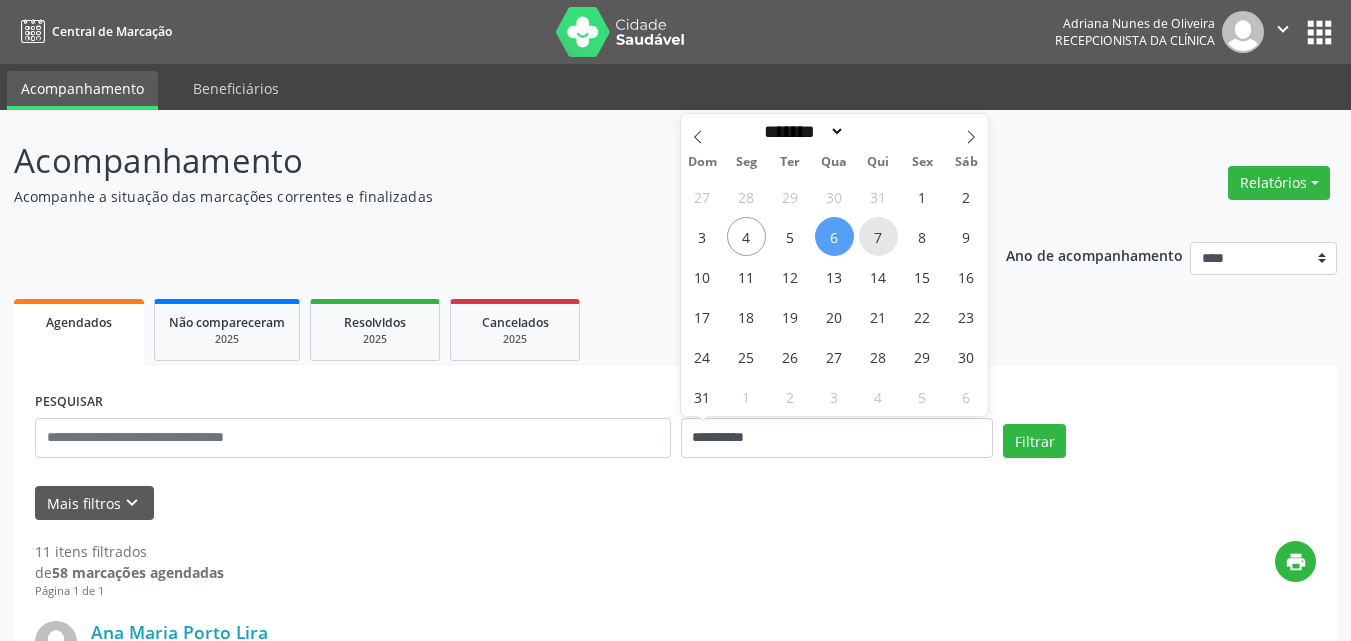 click on "7" at bounding box center (878, 236) 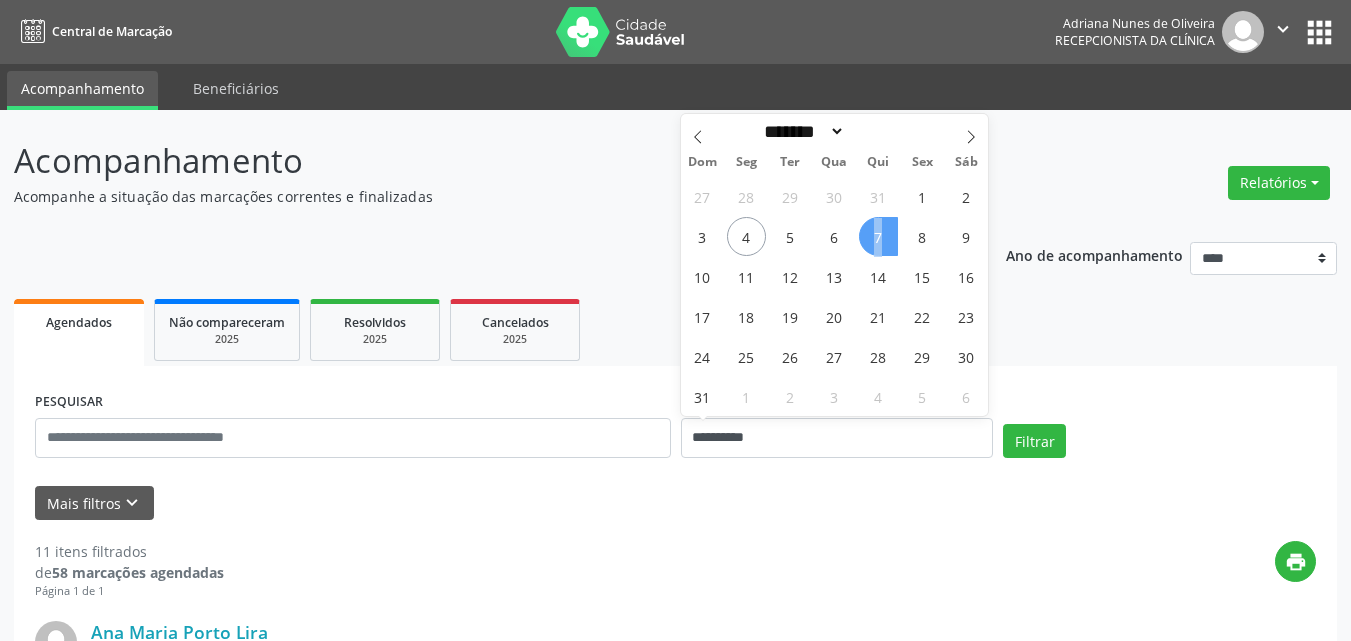 click on "7" at bounding box center [878, 236] 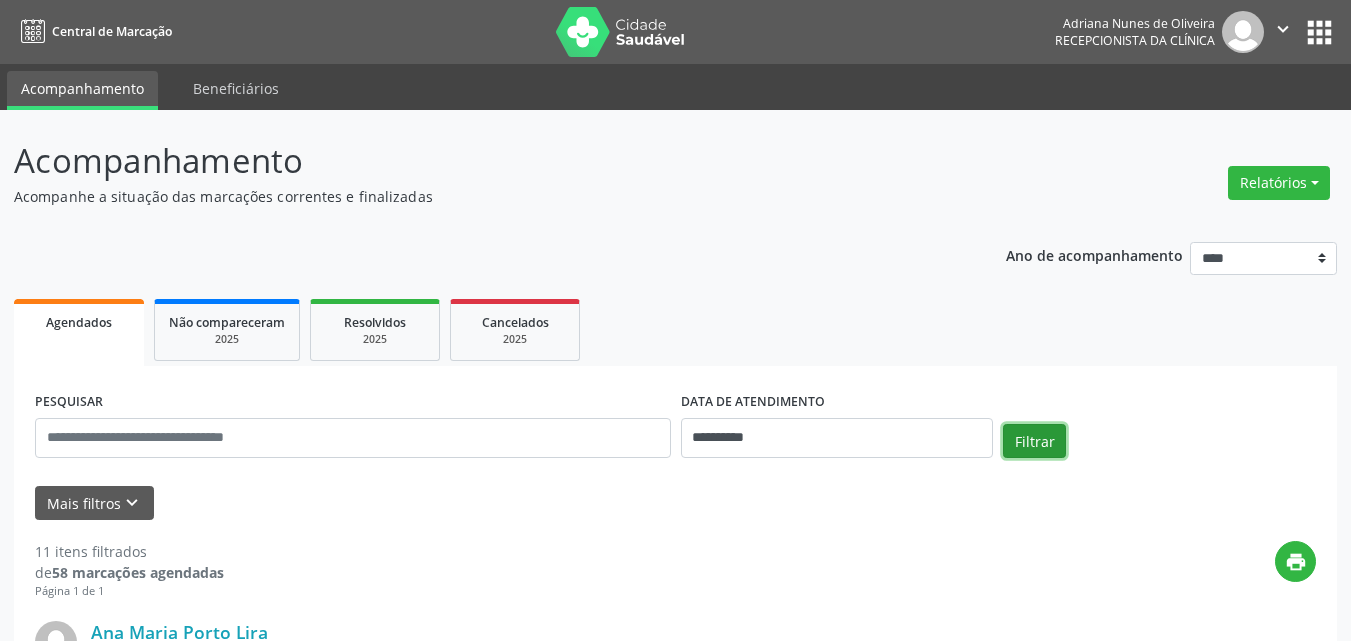 click on "Filtrar" at bounding box center [1034, 441] 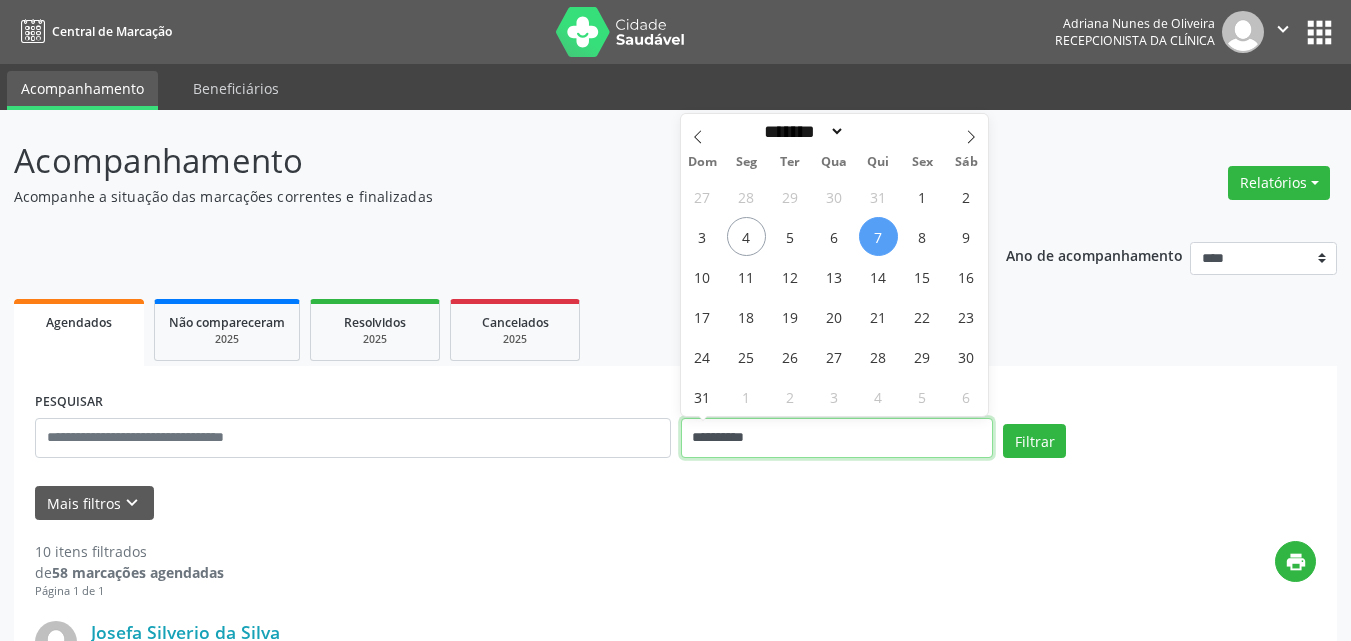 click on "**********" at bounding box center (837, 438) 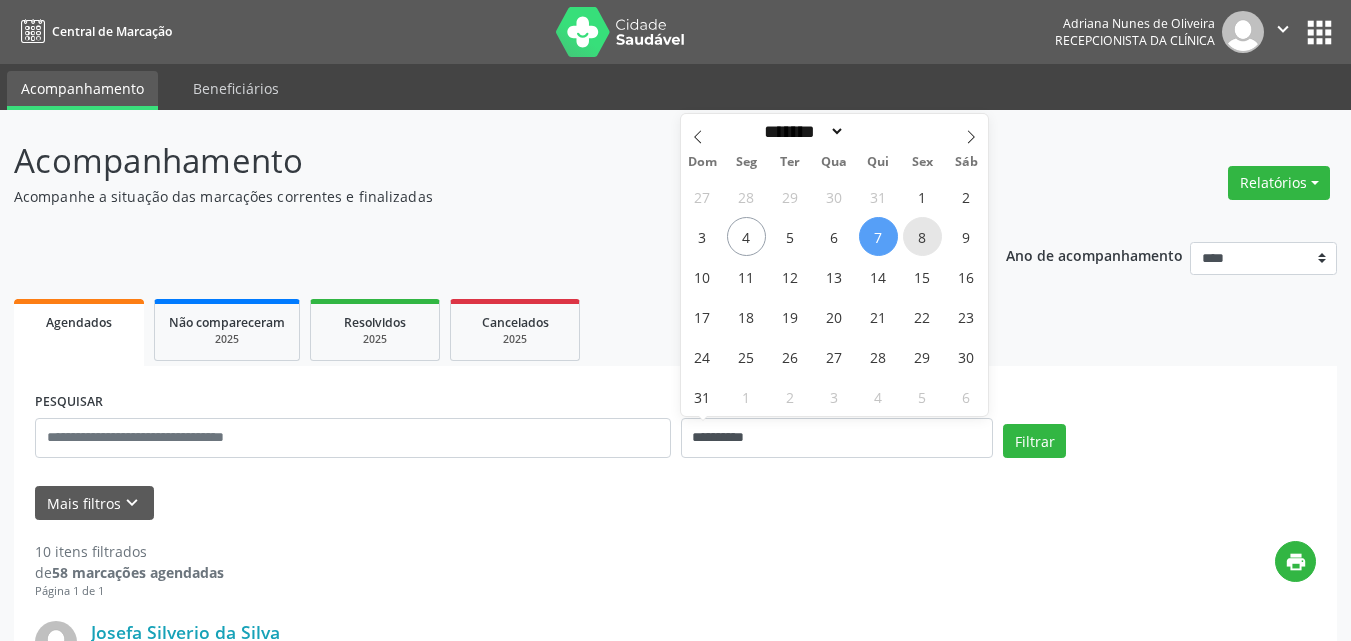 click on "8" at bounding box center (922, 236) 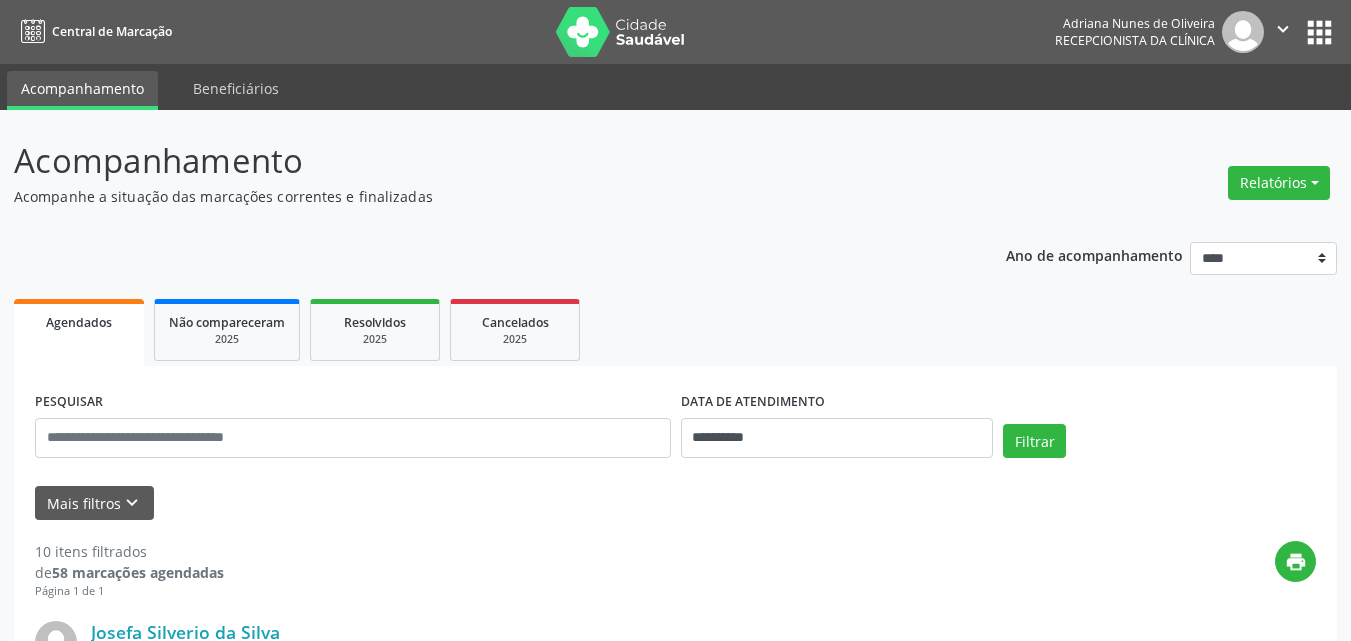 click on "Filtrar" at bounding box center [1159, 448] 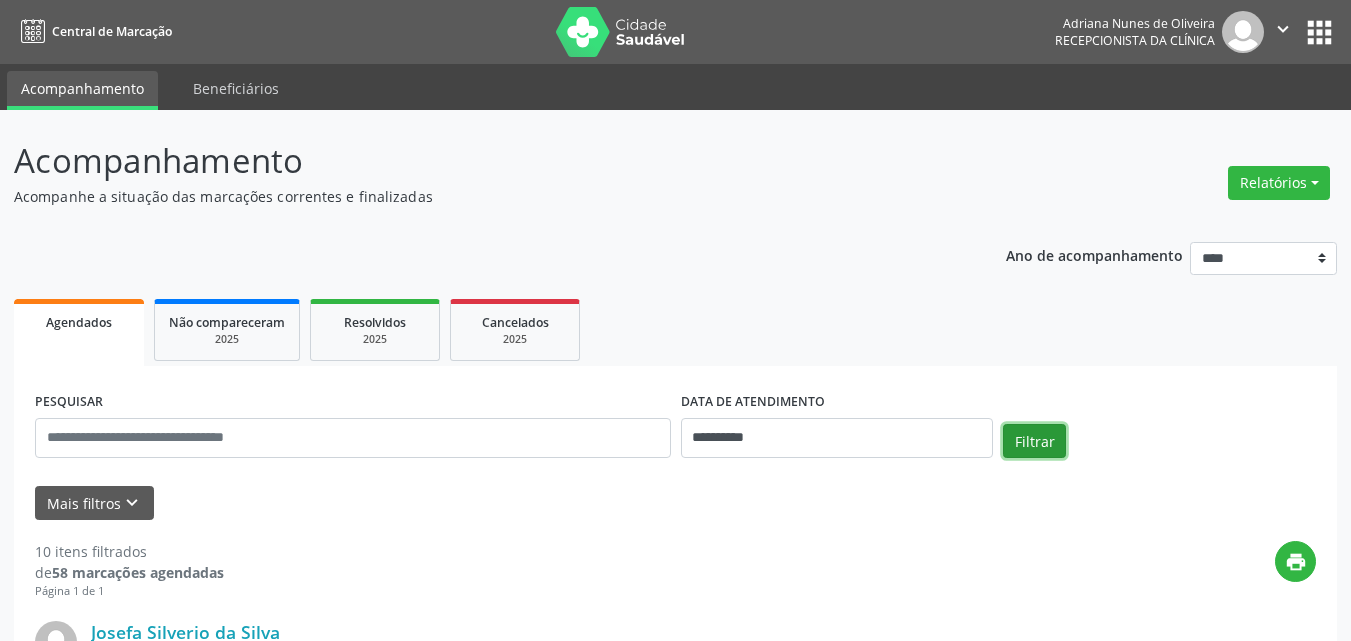 click on "Filtrar" at bounding box center (1034, 441) 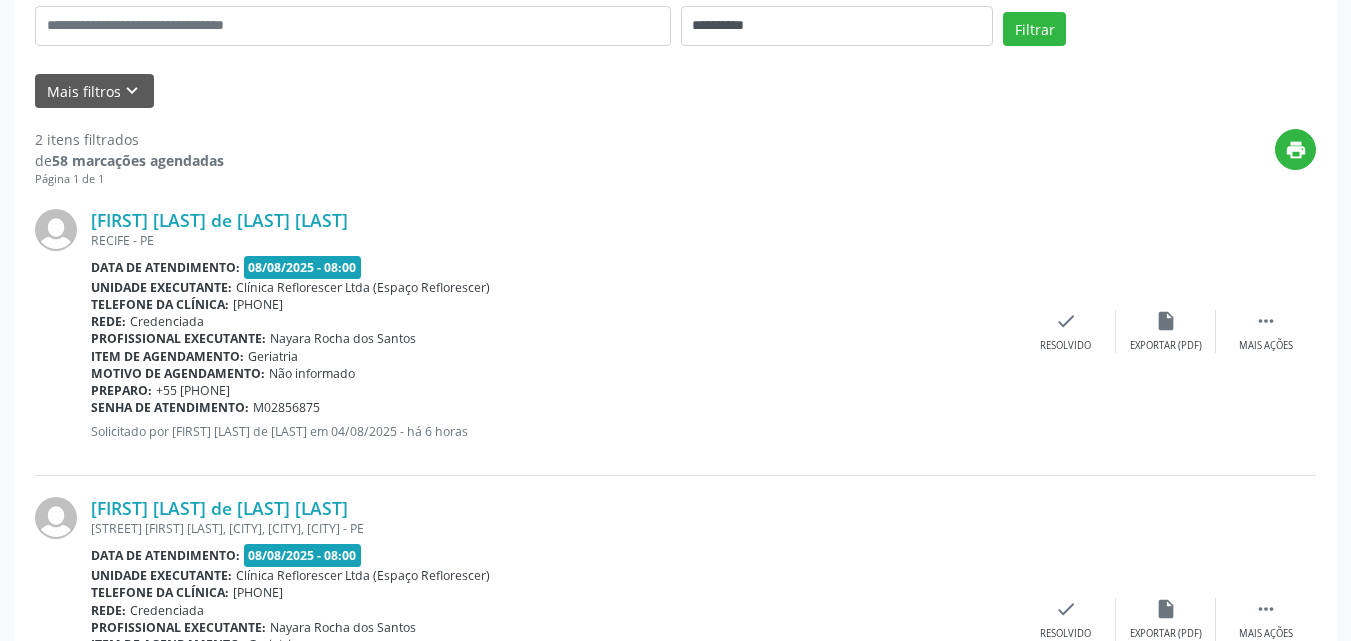 scroll, scrollTop: 70, scrollLeft: 0, axis: vertical 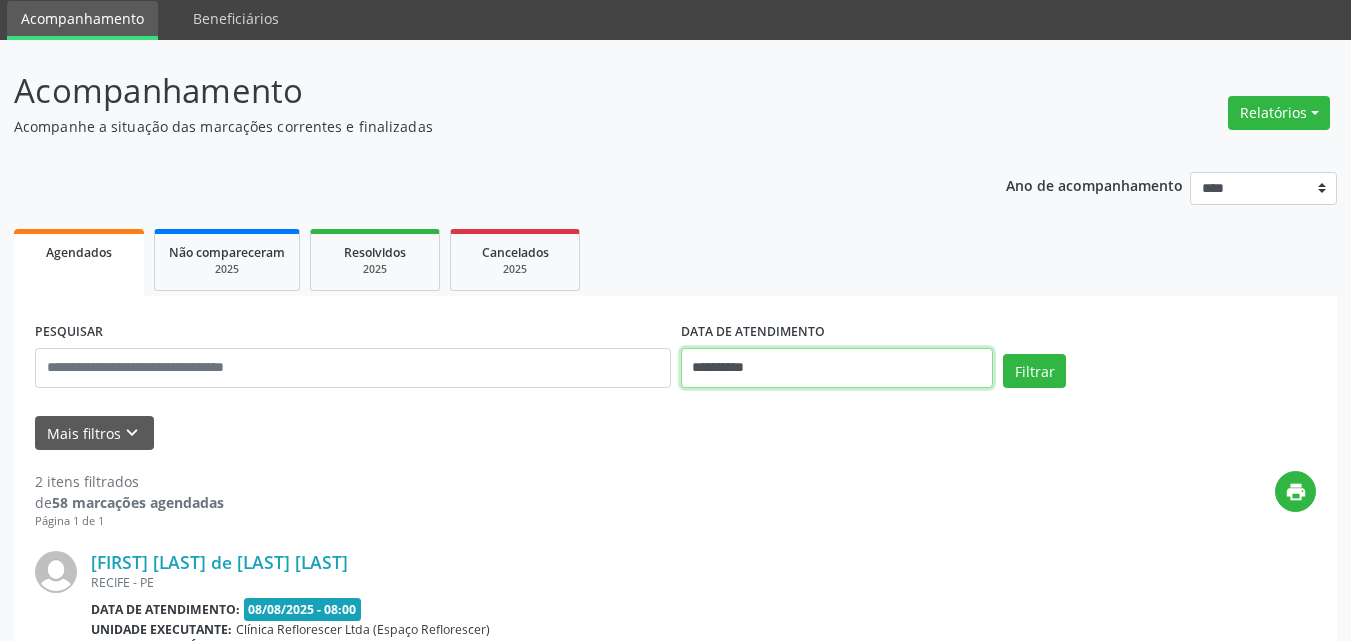 click on "**********" at bounding box center (837, 368) 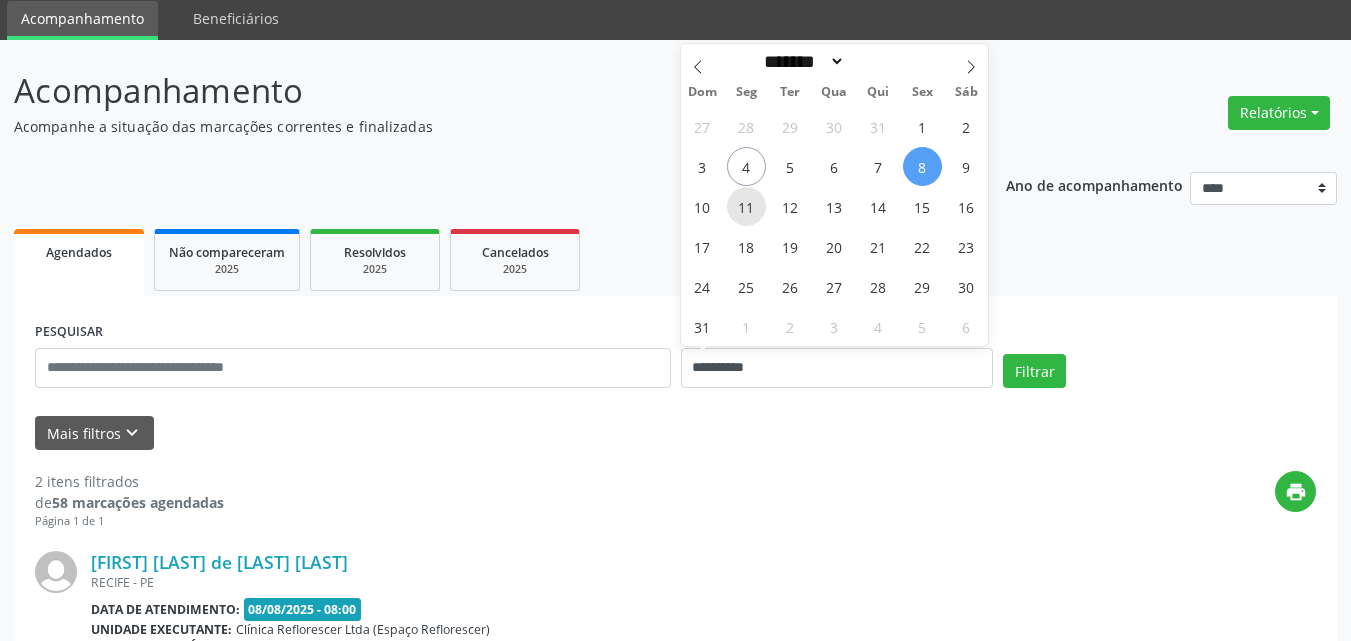 click on "11" at bounding box center [746, 206] 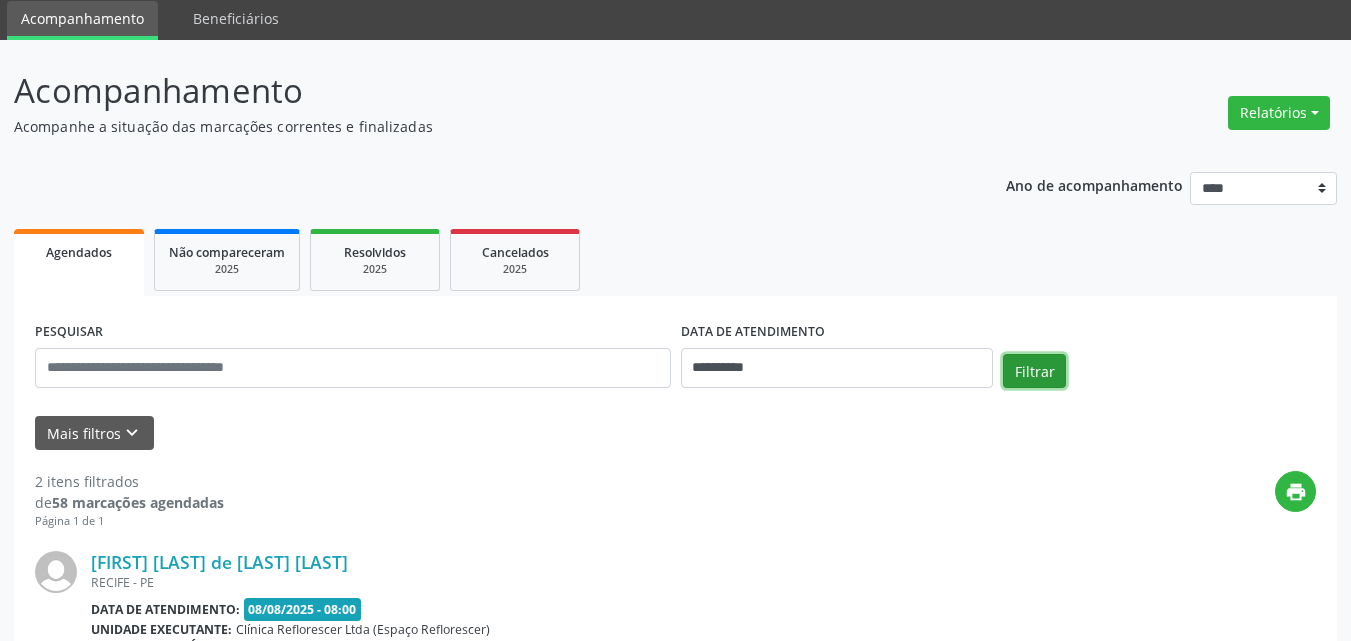 click on "Filtrar" at bounding box center [1034, 371] 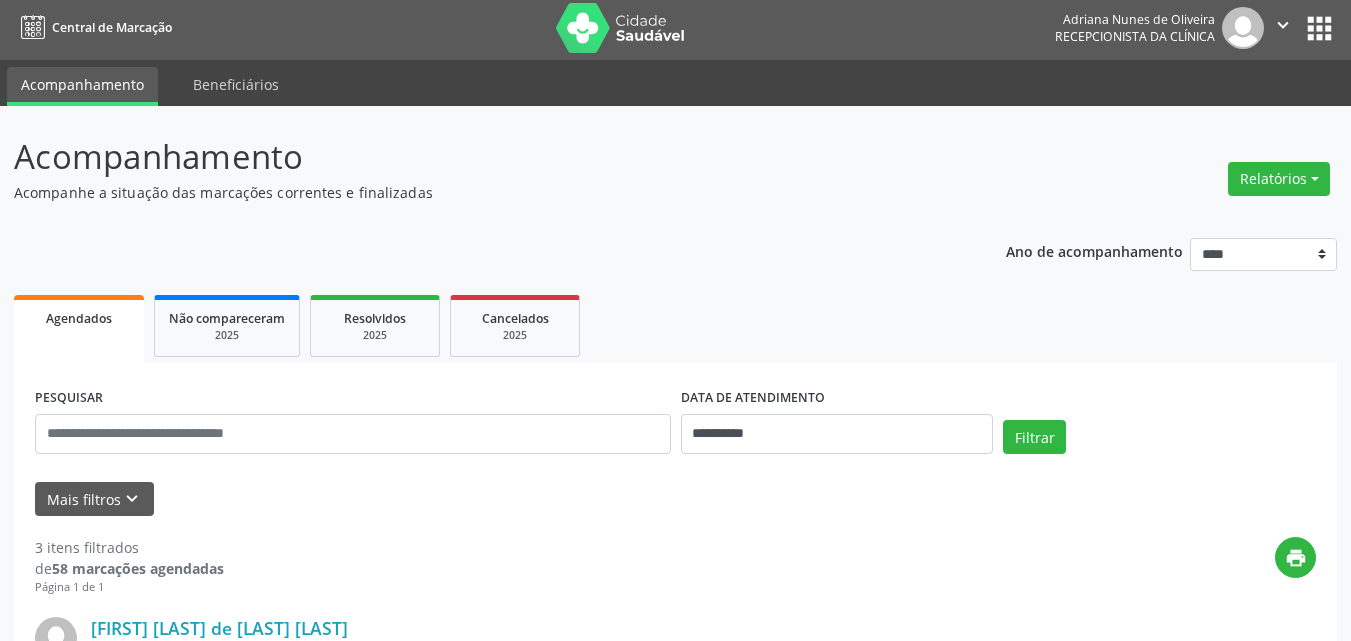scroll, scrollTop: 0, scrollLeft: 0, axis: both 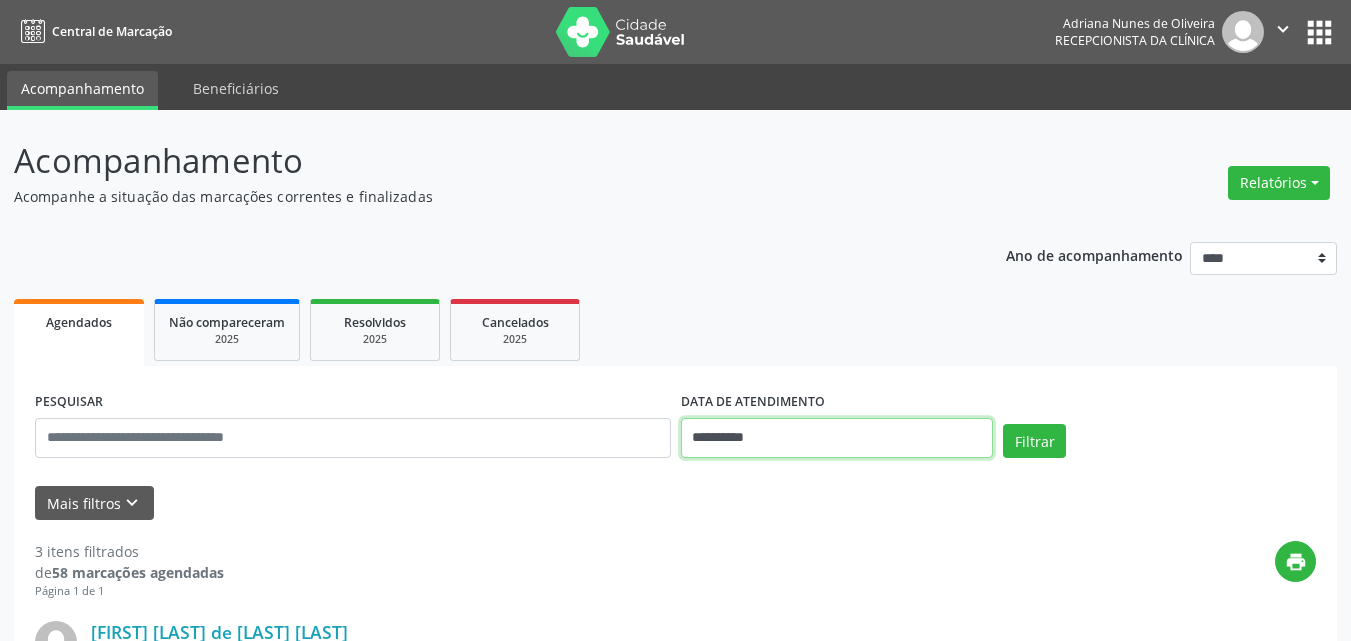 click on "**********" at bounding box center (837, 438) 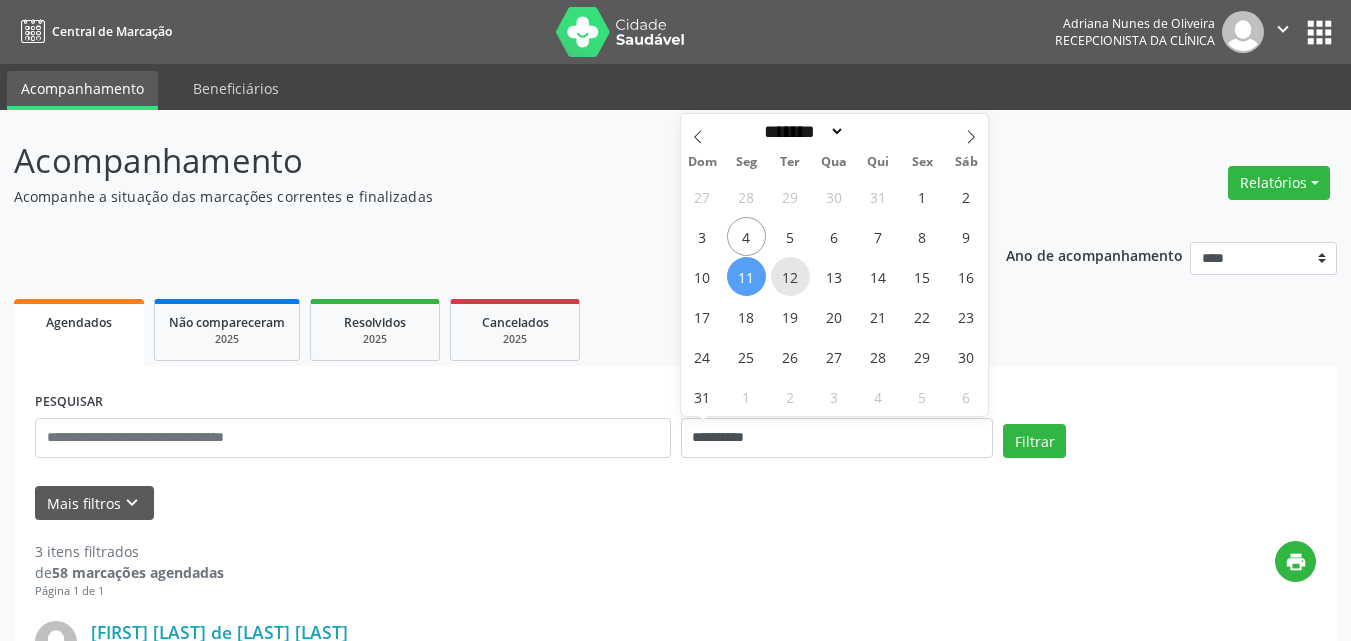 click on "12" at bounding box center [790, 276] 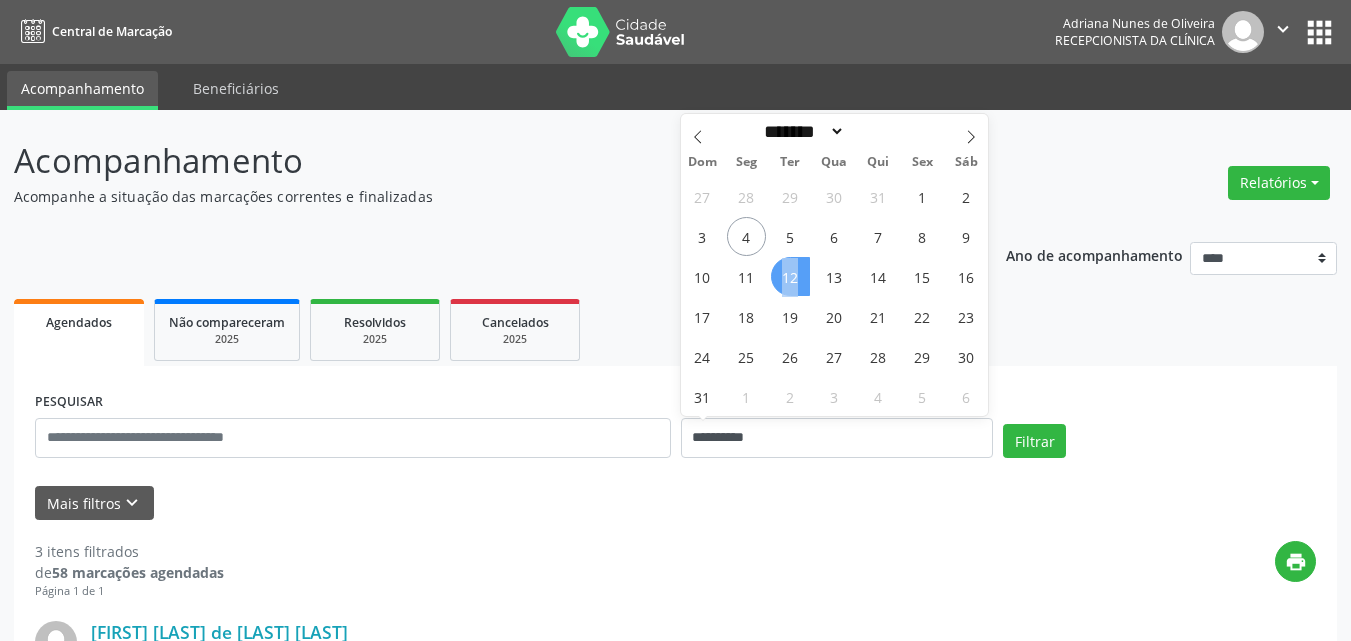 click on "12" at bounding box center [790, 276] 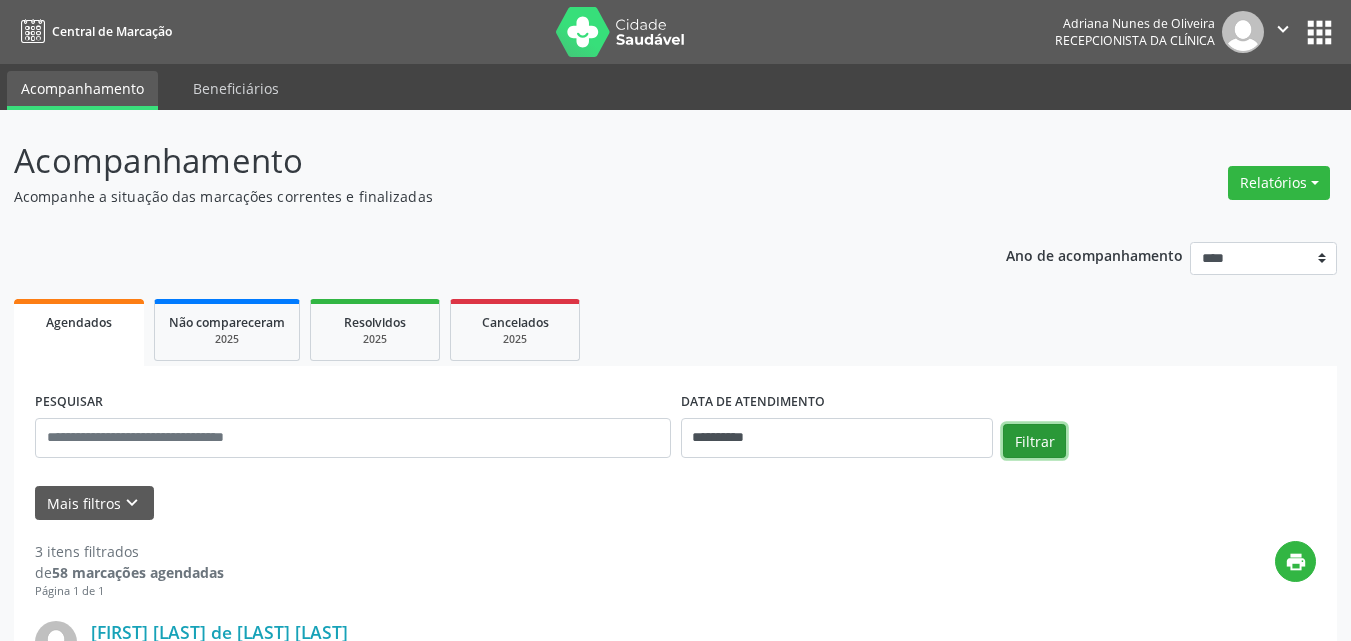 click on "Filtrar" at bounding box center [1034, 441] 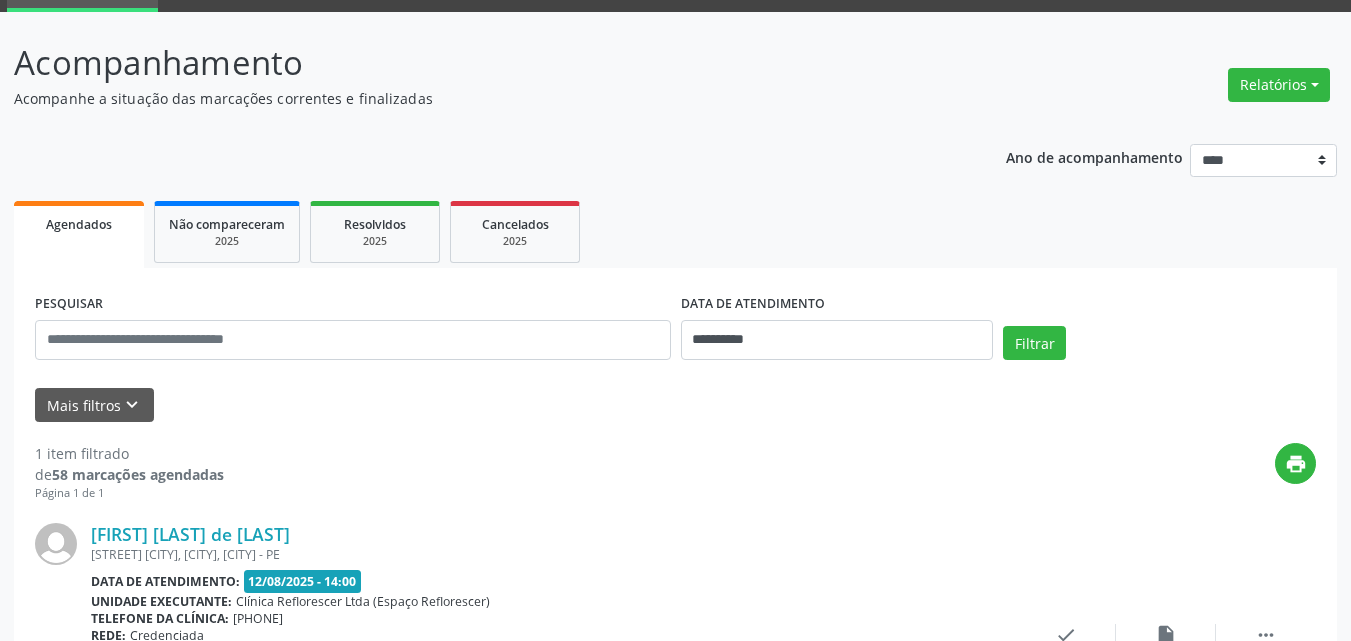 scroll, scrollTop: 281, scrollLeft: 0, axis: vertical 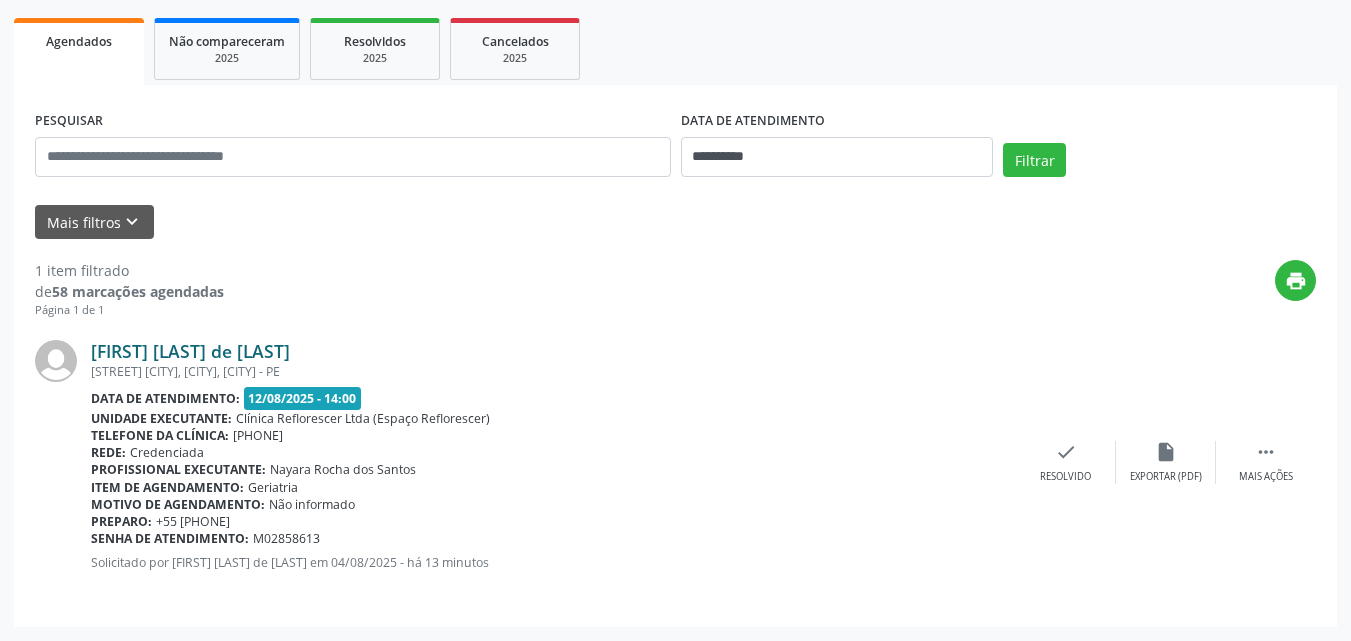click on "[FIRST] [LAST]" at bounding box center (190, 351) 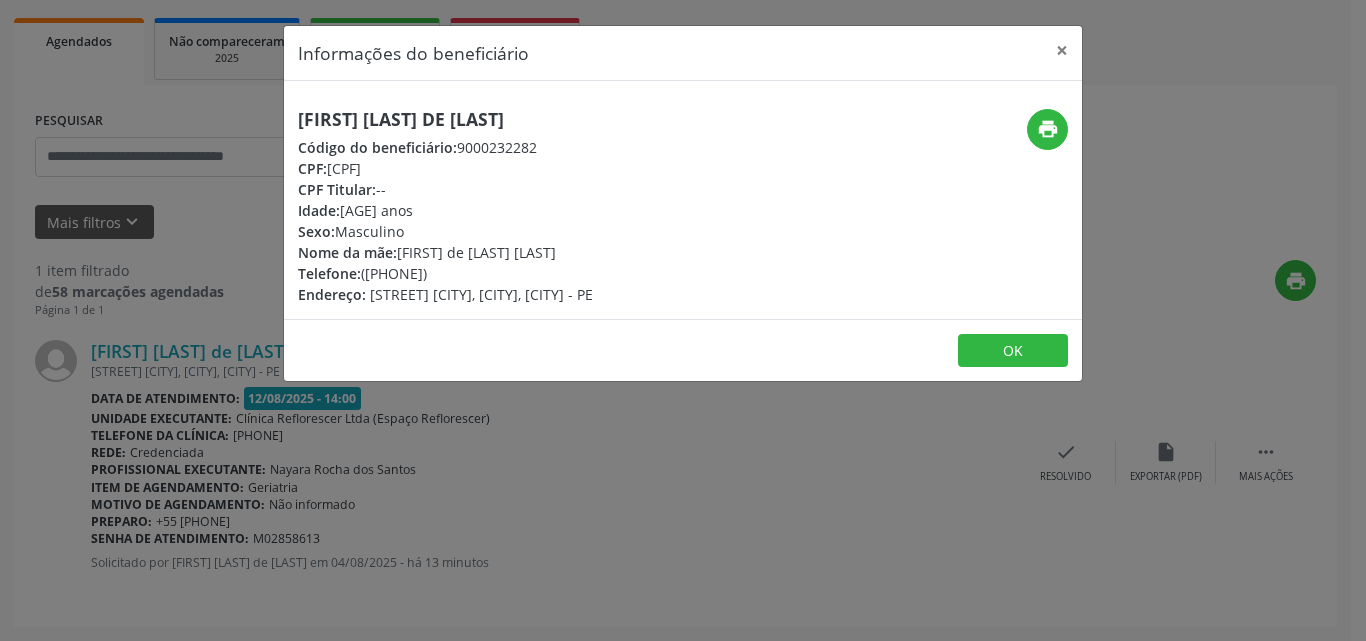 drag, startPoint x: 296, startPoint y: 111, endPoint x: 602, endPoint y: 121, distance: 306.16336 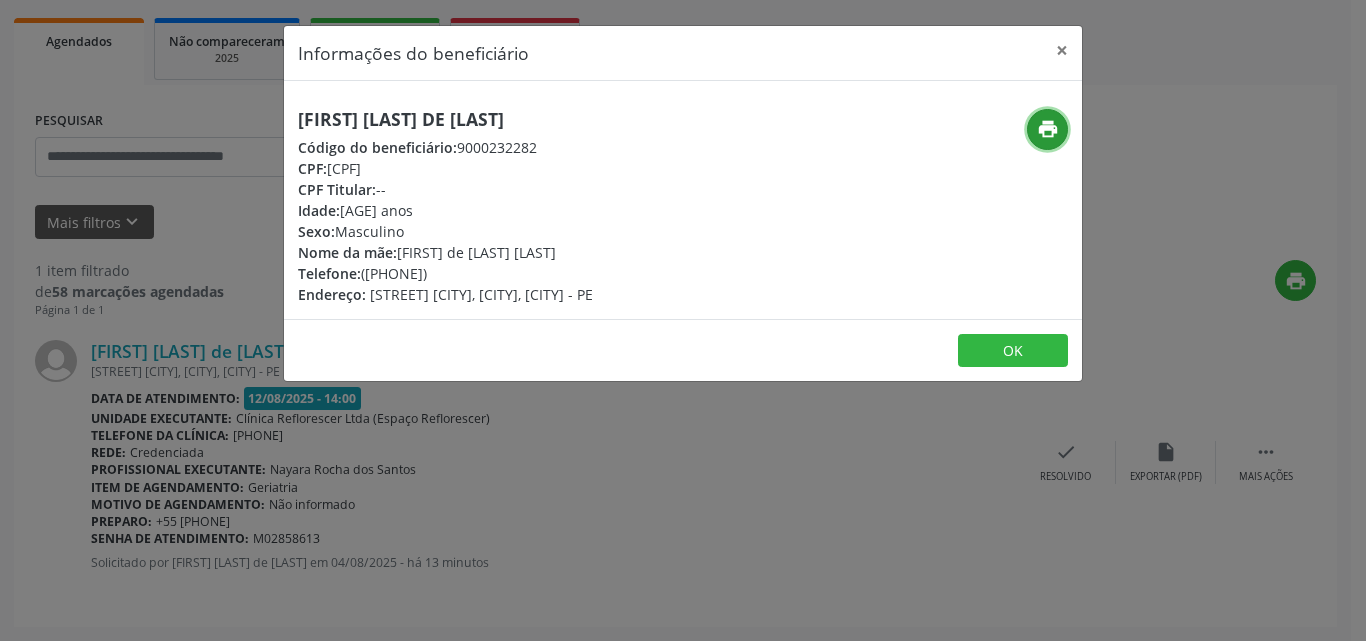click on "print" at bounding box center (1048, 129) 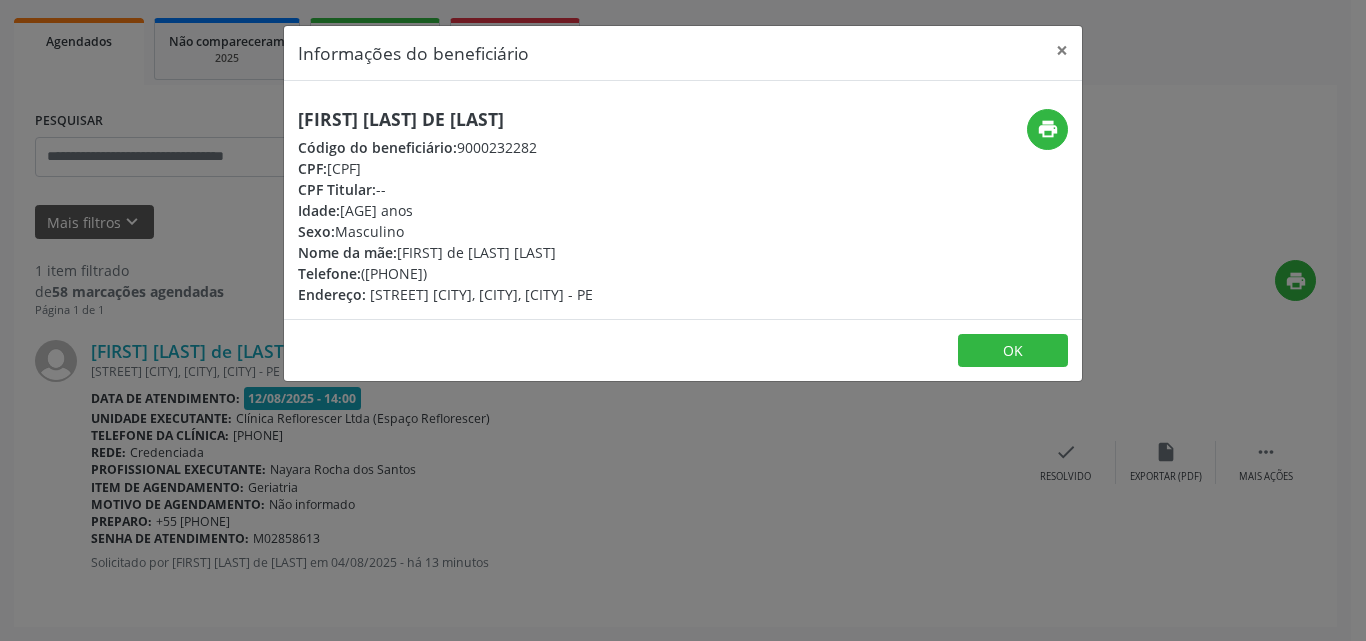 drag, startPoint x: 455, startPoint y: 141, endPoint x: 642, endPoint y: 148, distance: 187.13097 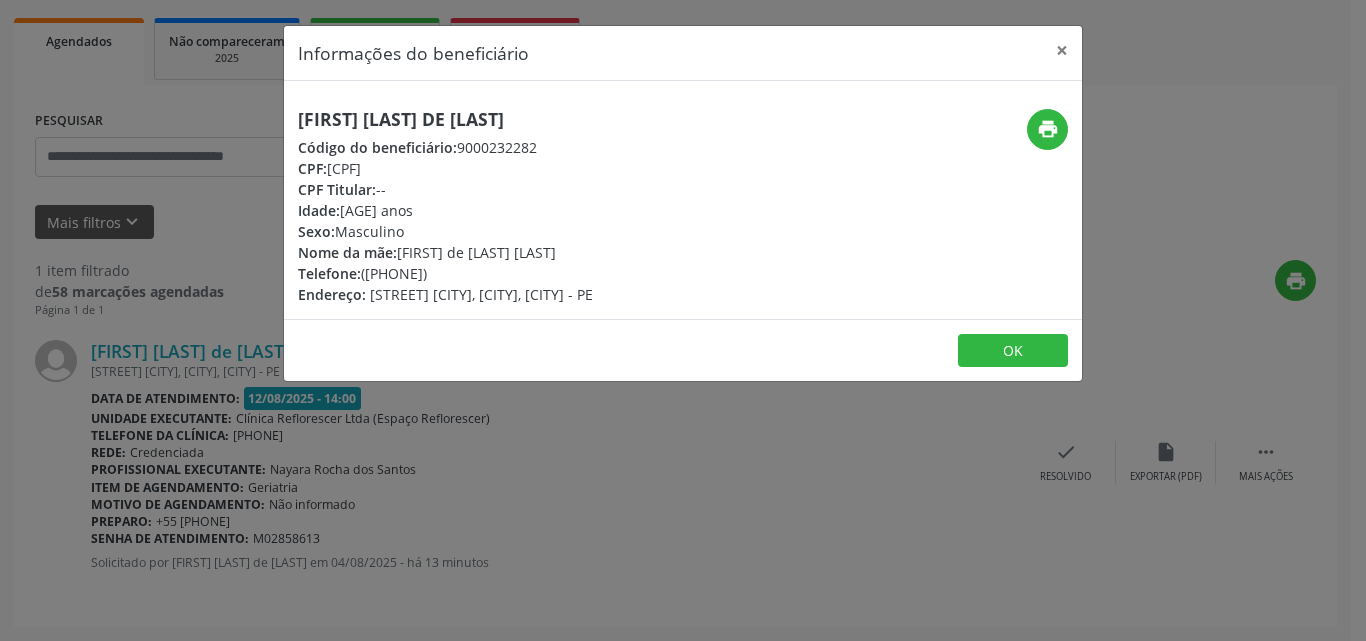 drag, startPoint x: 328, startPoint y: 170, endPoint x: 439, endPoint y: 165, distance: 111.11256 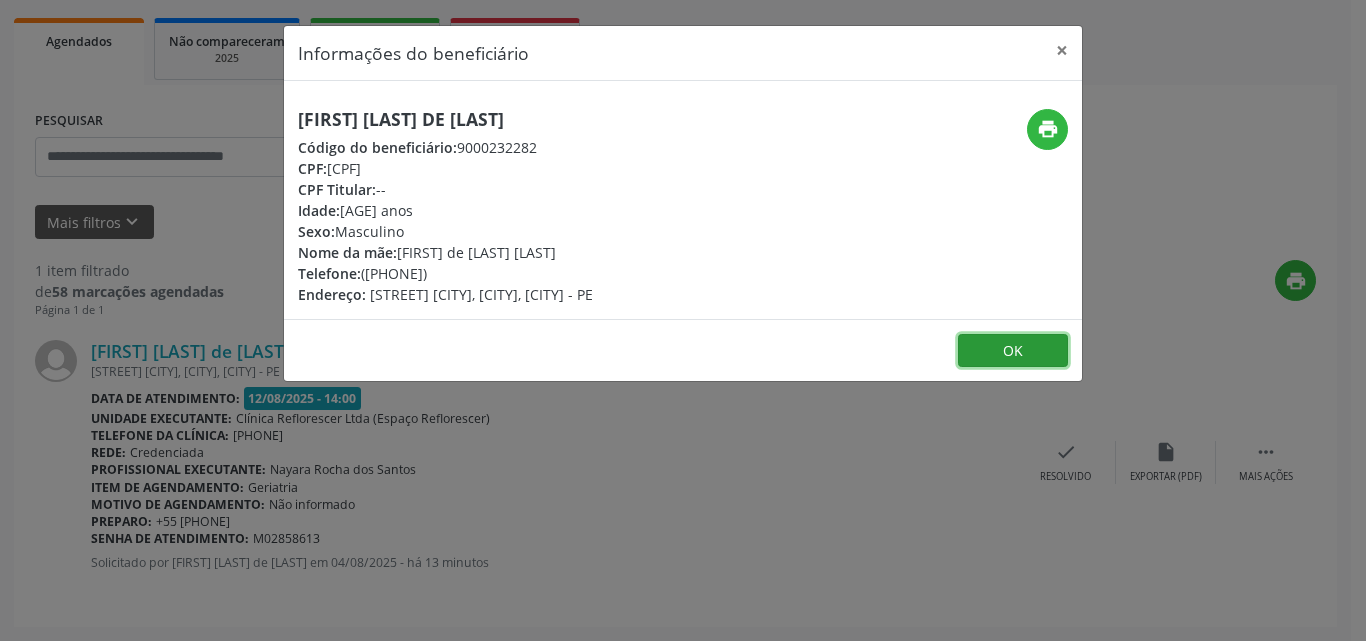 click on "OK" at bounding box center [1013, 351] 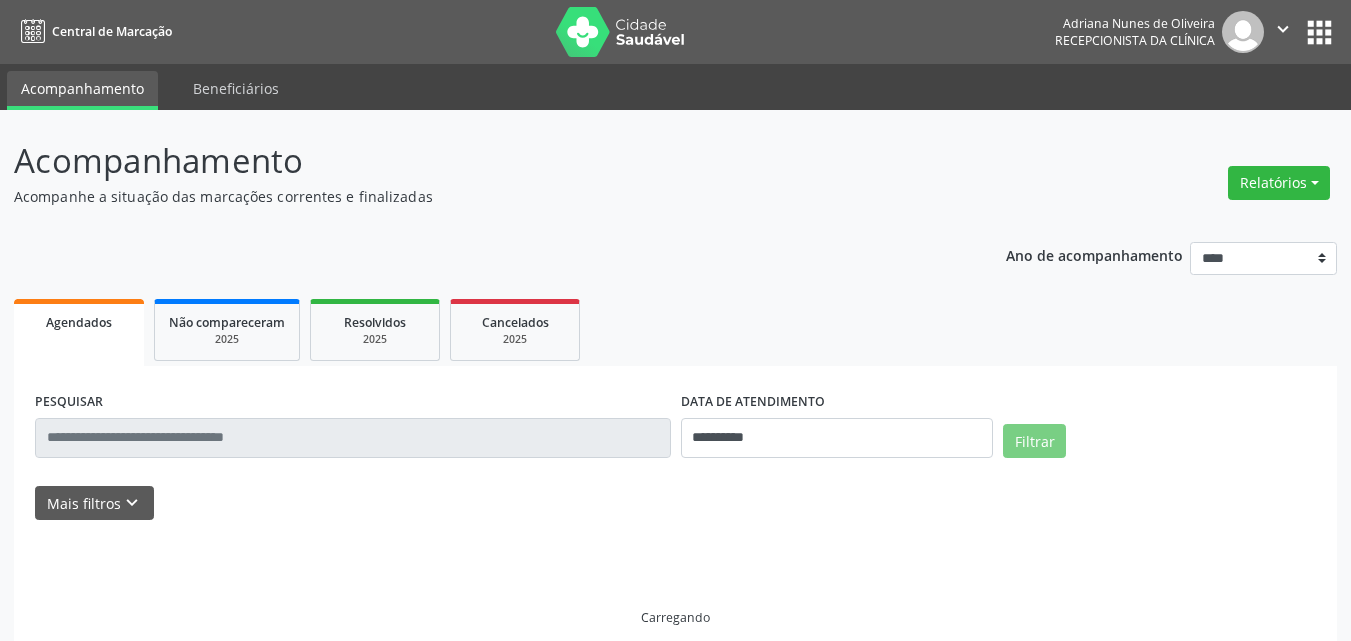 scroll, scrollTop: 0, scrollLeft: 0, axis: both 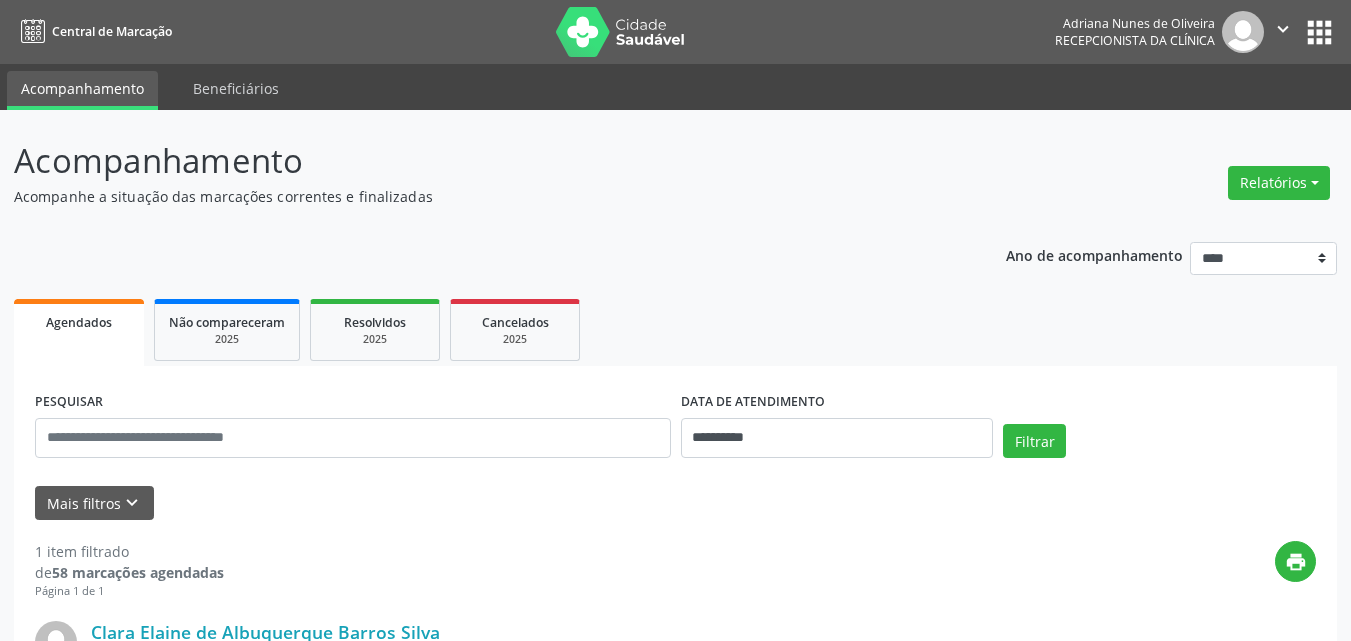 click on "**********" at bounding box center [675, 577] 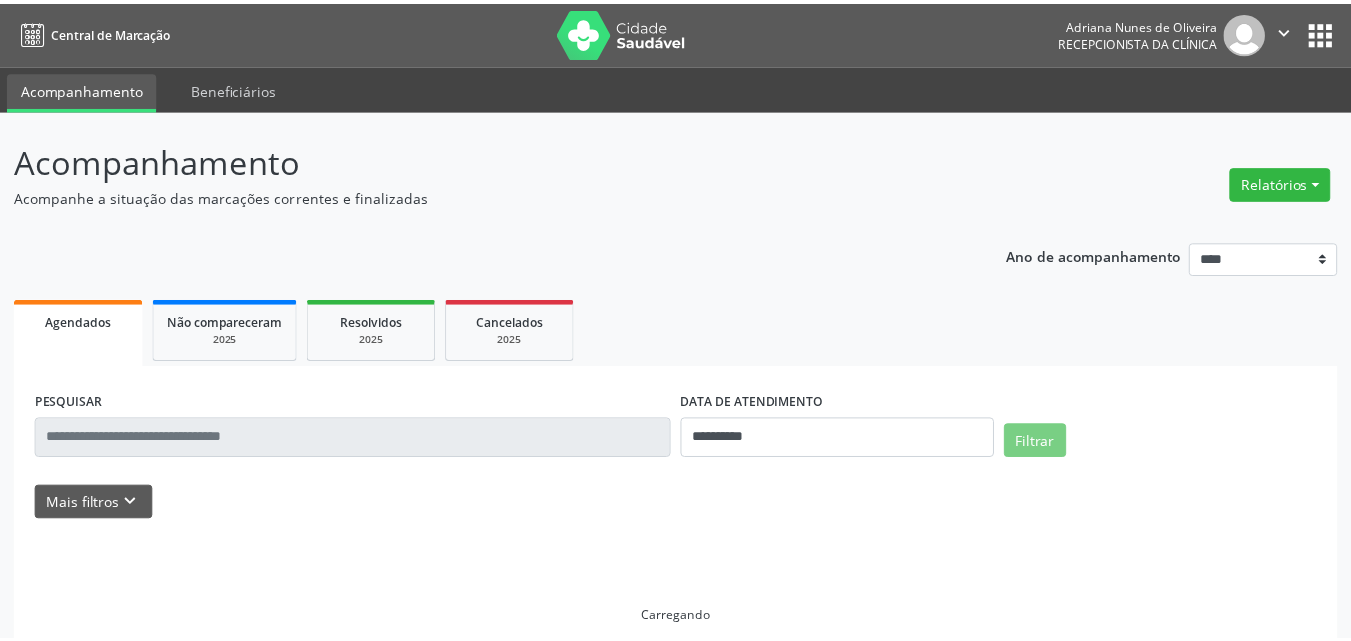 scroll, scrollTop: 0, scrollLeft: 0, axis: both 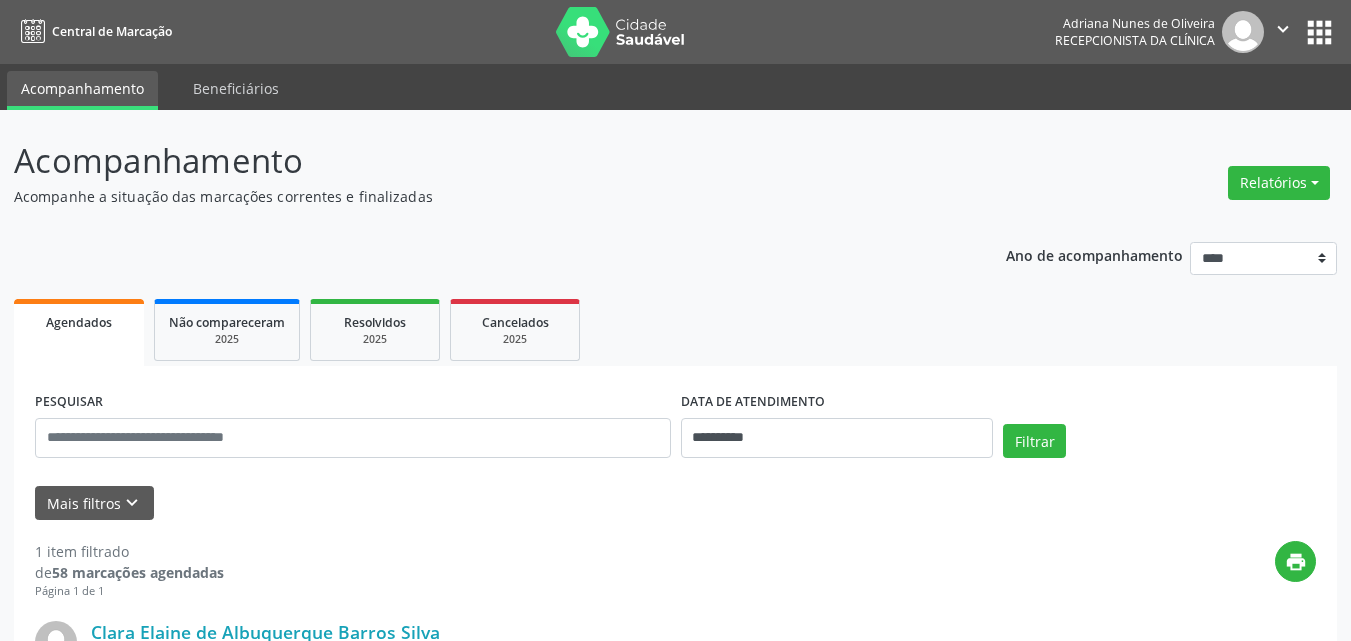 click on "**********" at bounding box center (675, 577) 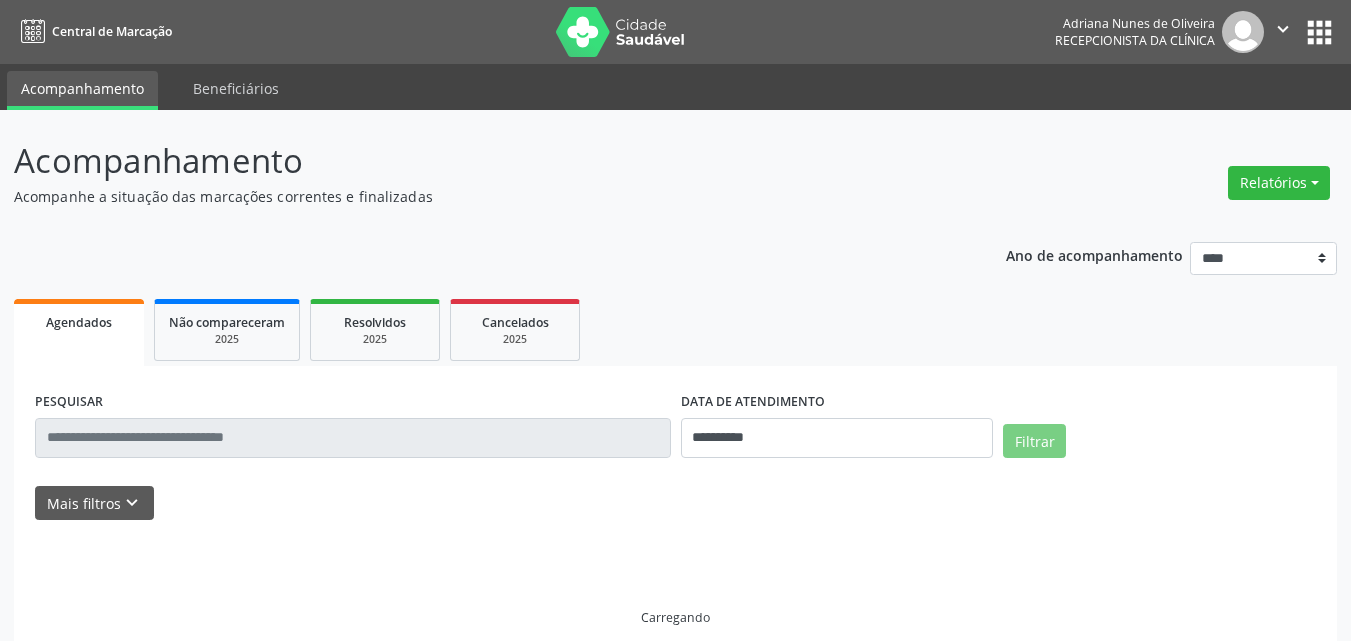 scroll, scrollTop: 0, scrollLeft: 0, axis: both 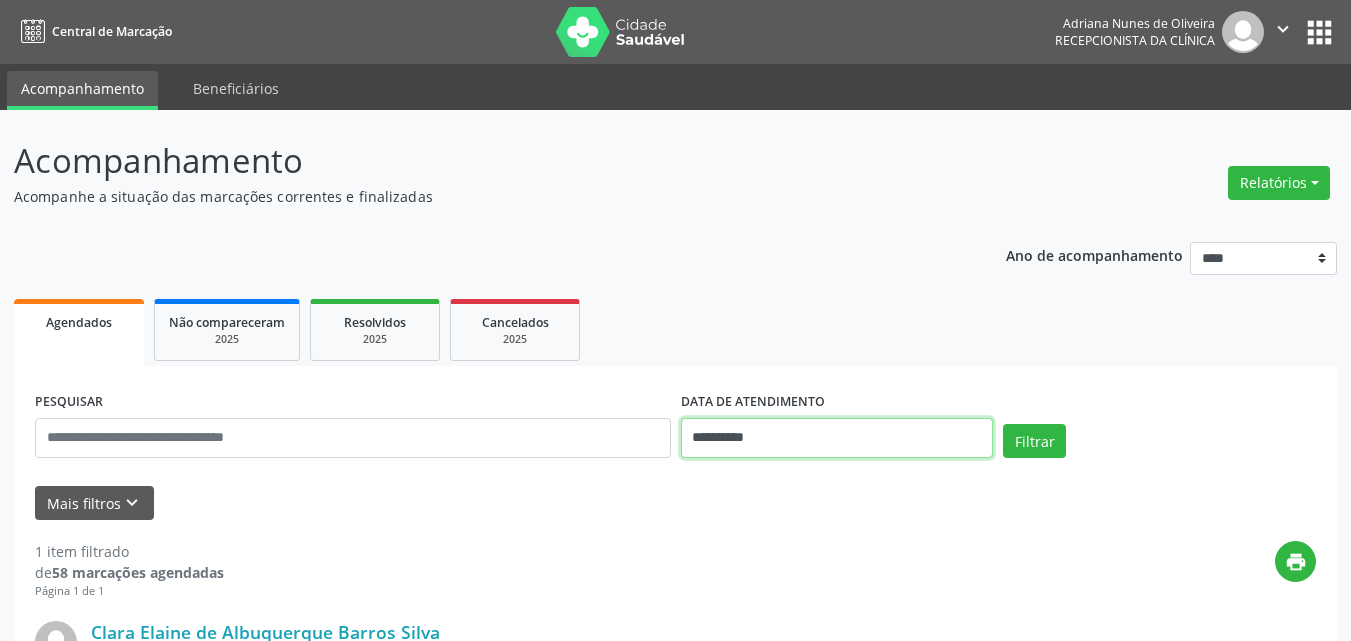 click on "**********" at bounding box center (837, 438) 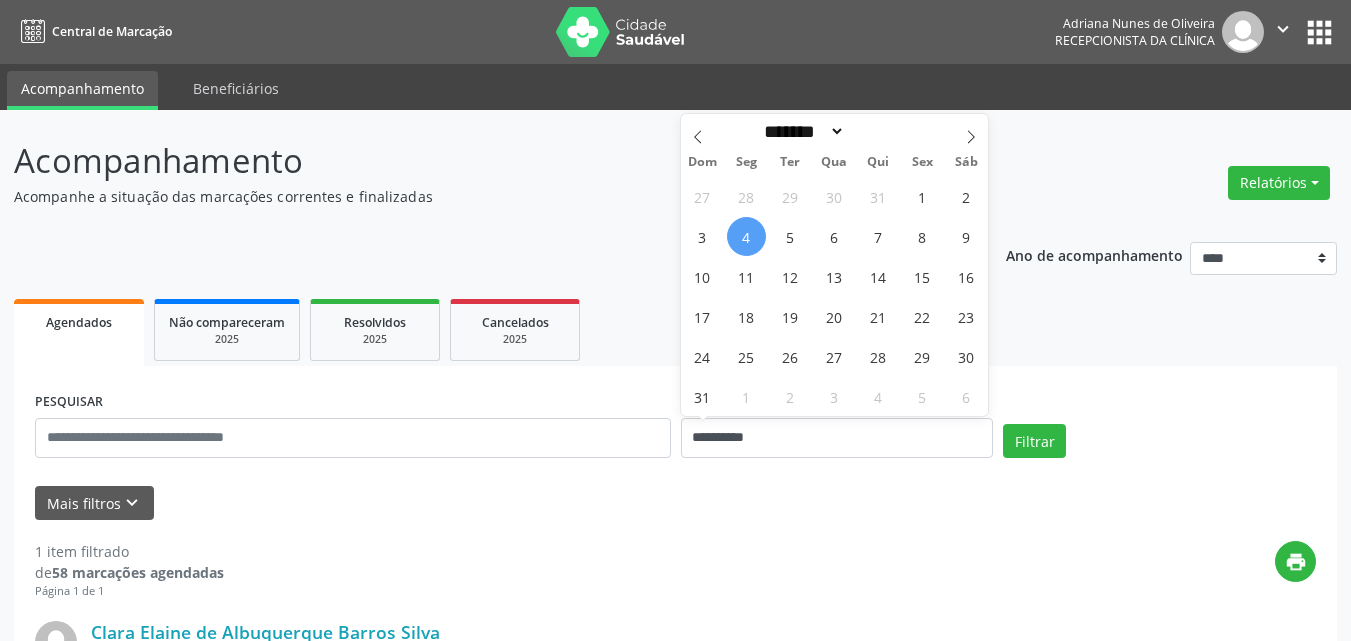 click on "Mais filtros
keyboard_arrow_down" at bounding box center (675, 503) 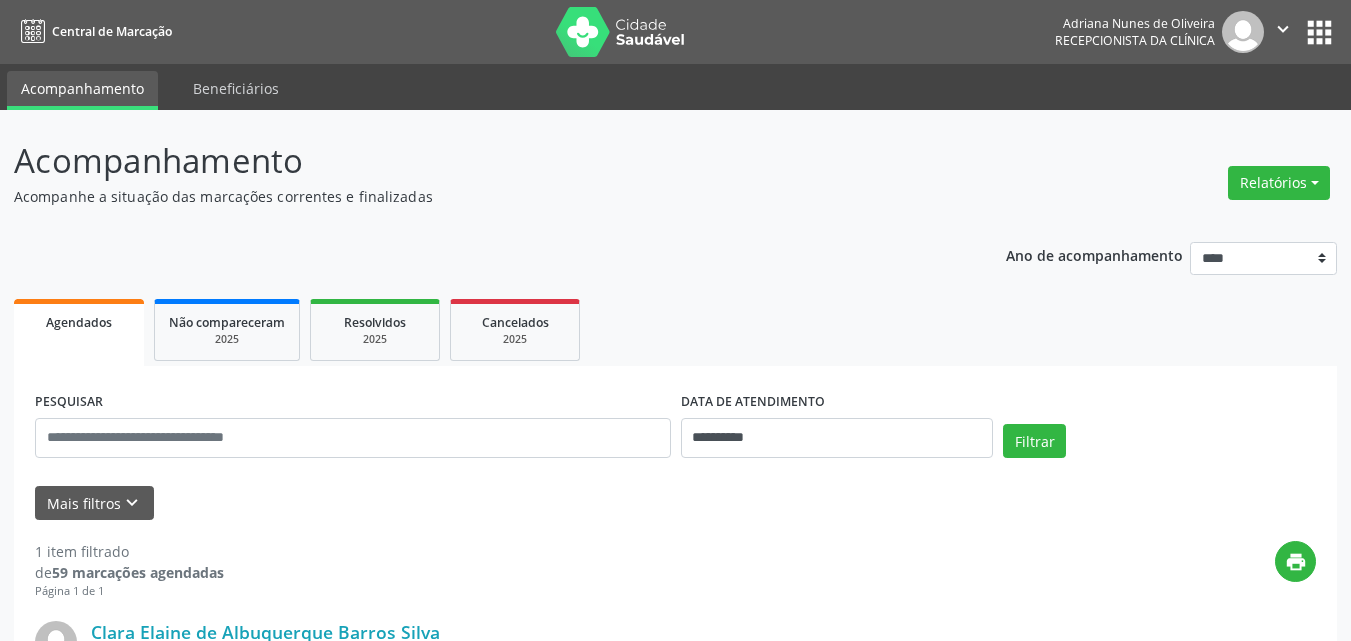 scroll, scrollTop: 0, scrollLeft: 0, axis: both 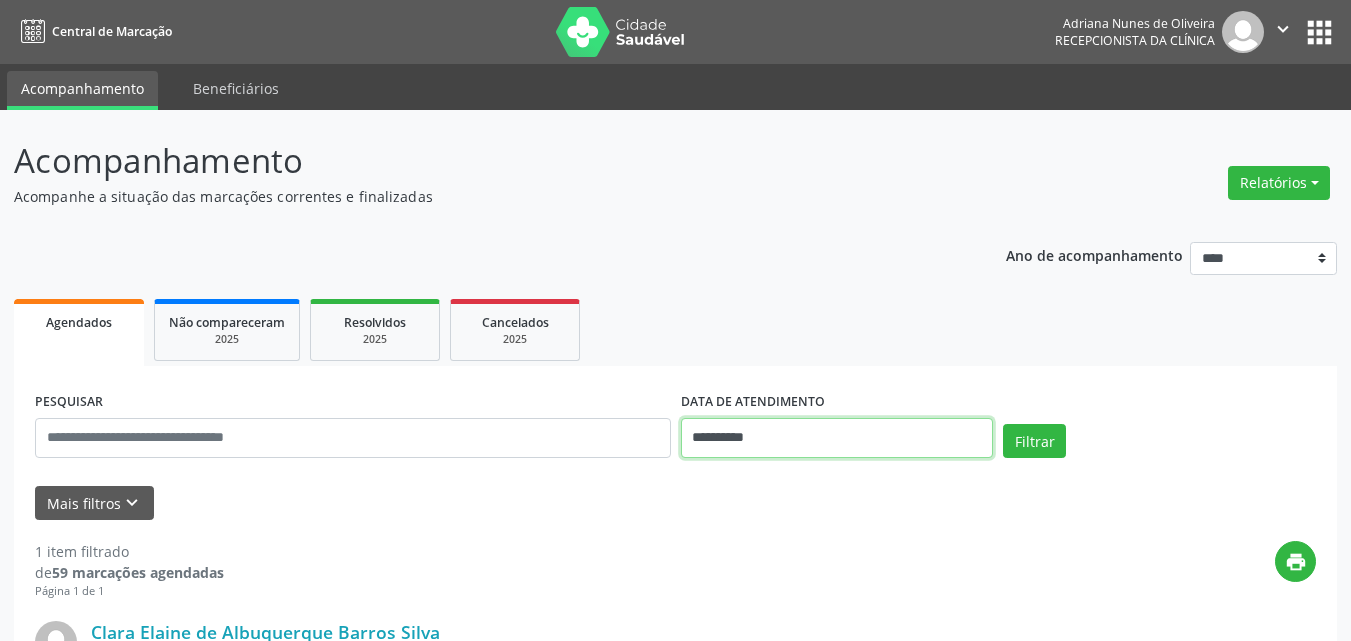 click on "**********" at bounding box center [837, 438] 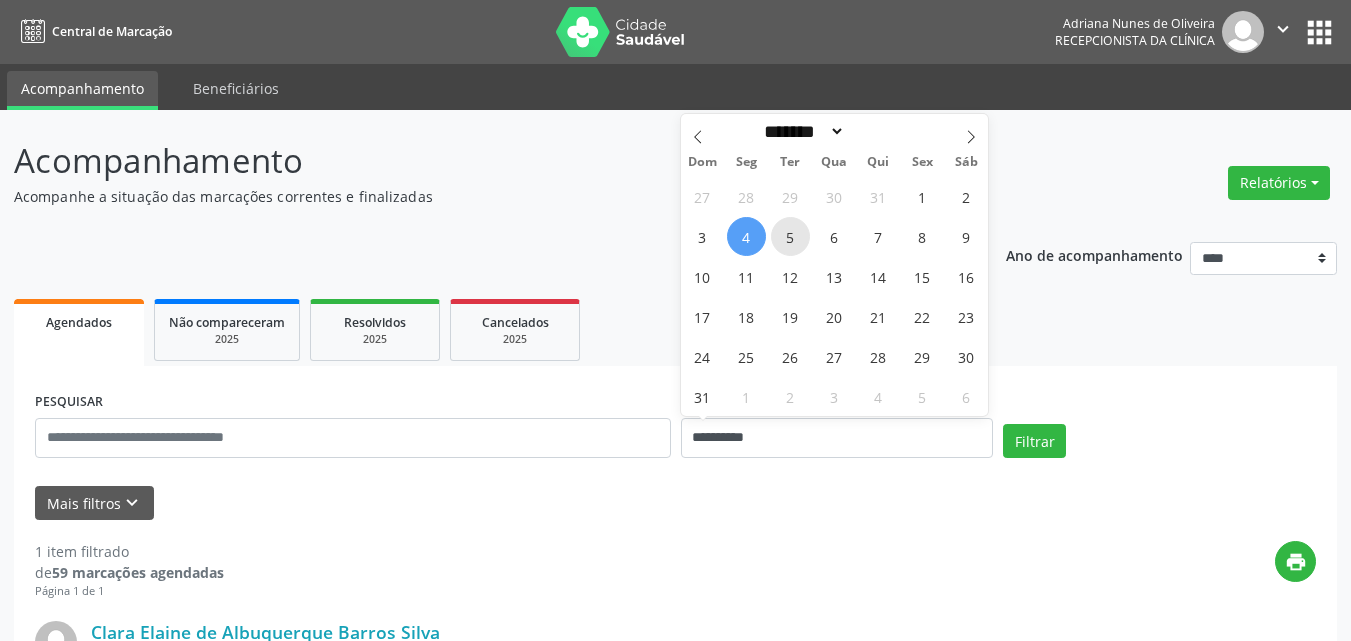 click on "5" at bounding box center (790, 236) 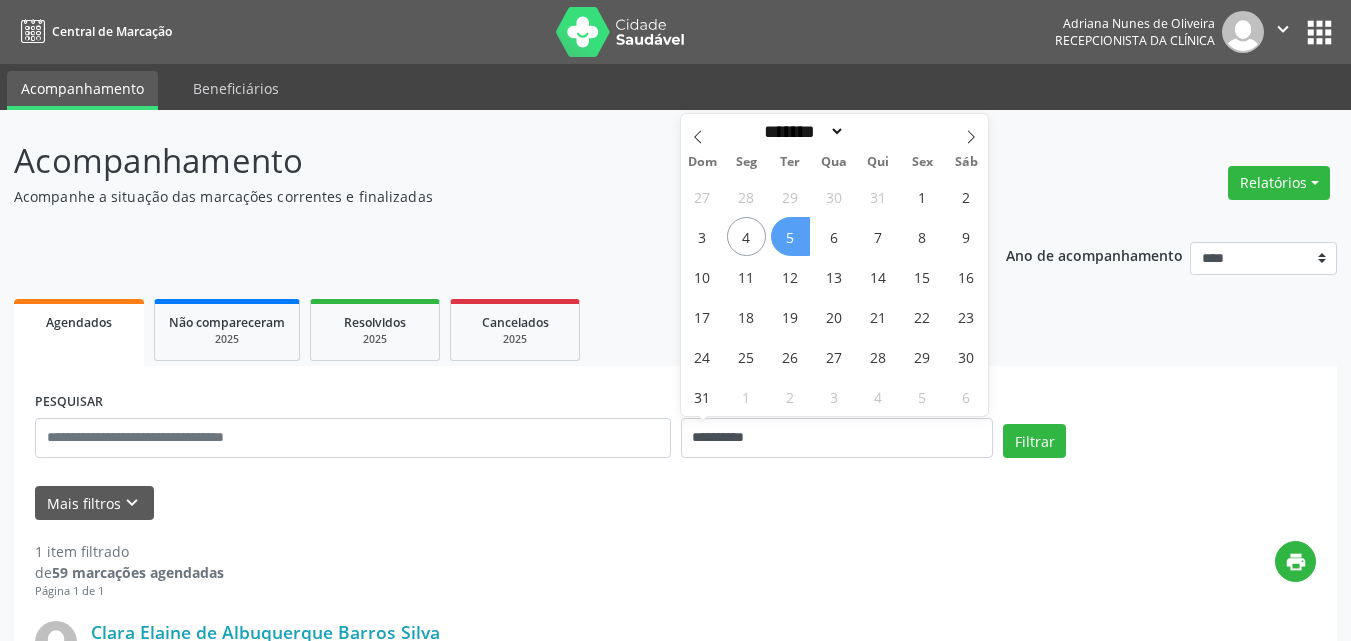 click on "5" at bounding box center [790, 236] 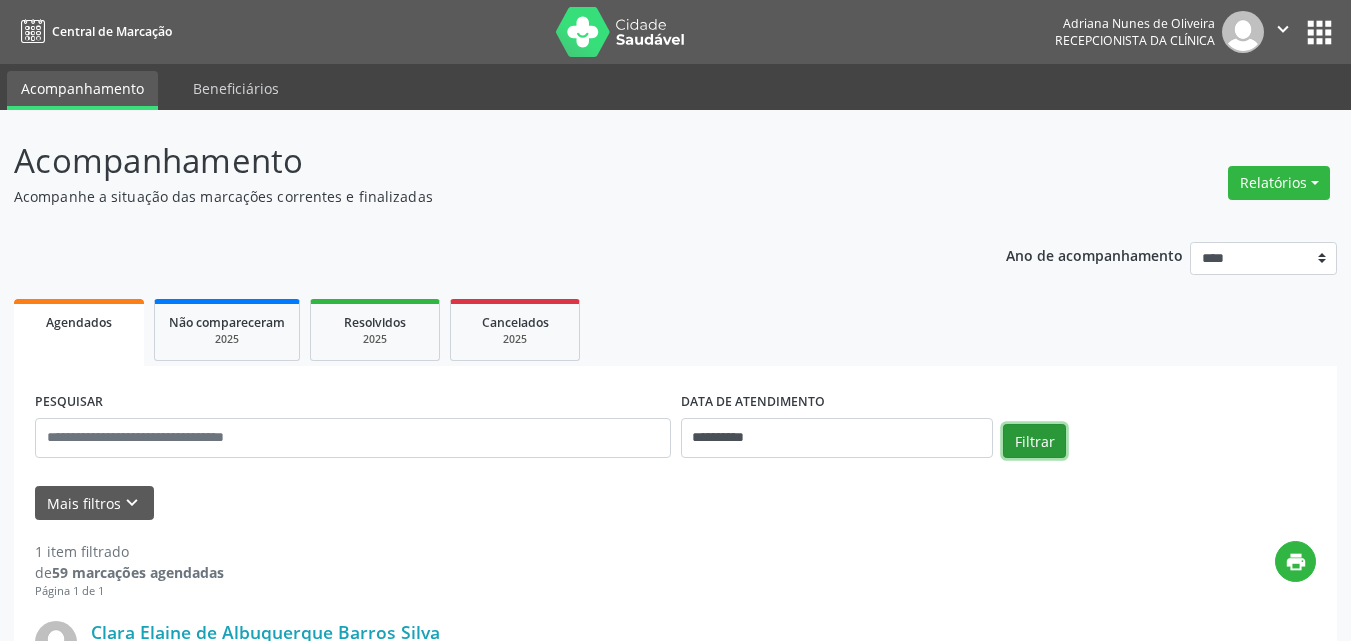 click on "Filtrar" at bounding box center (1034, 441) 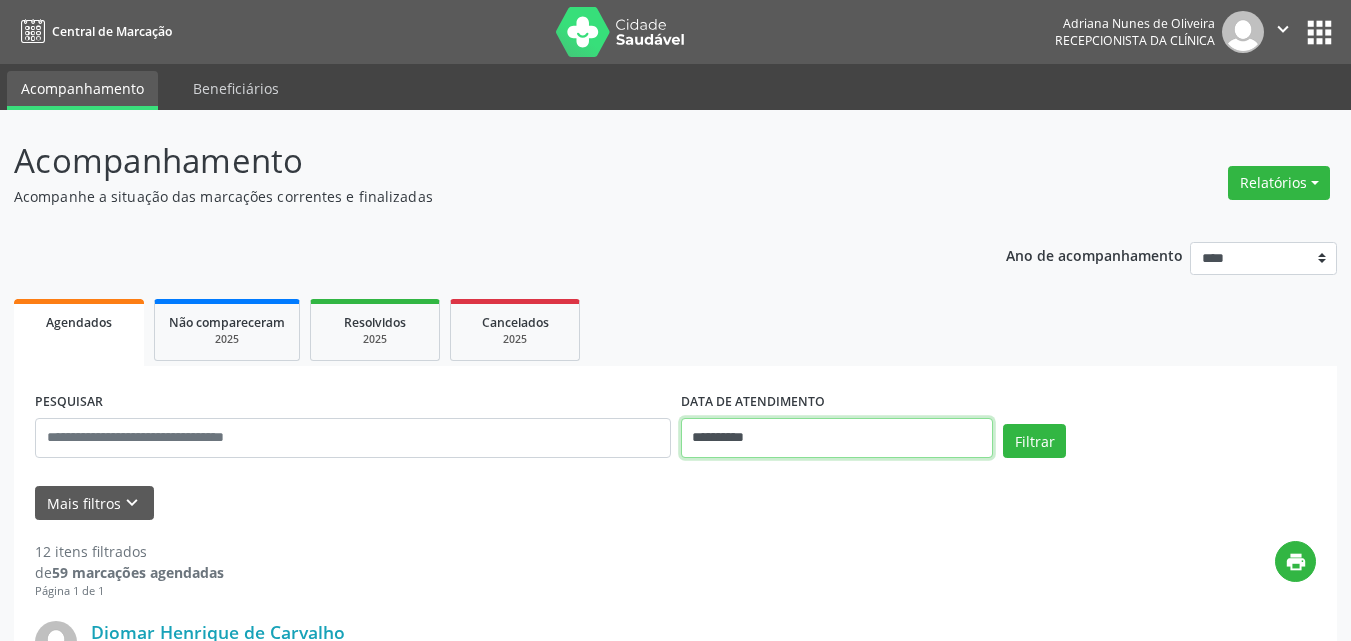 click on "**********" at bounding box center (837, 438) 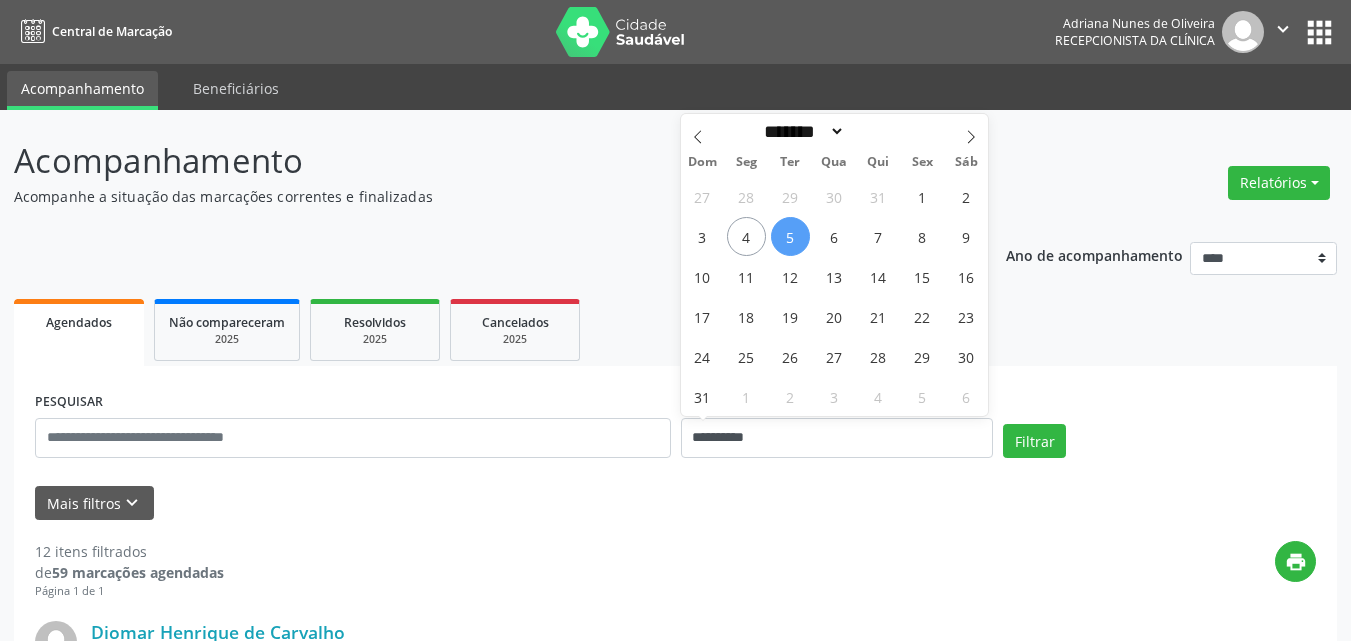 click on "5" at bounding box center (790, 236) 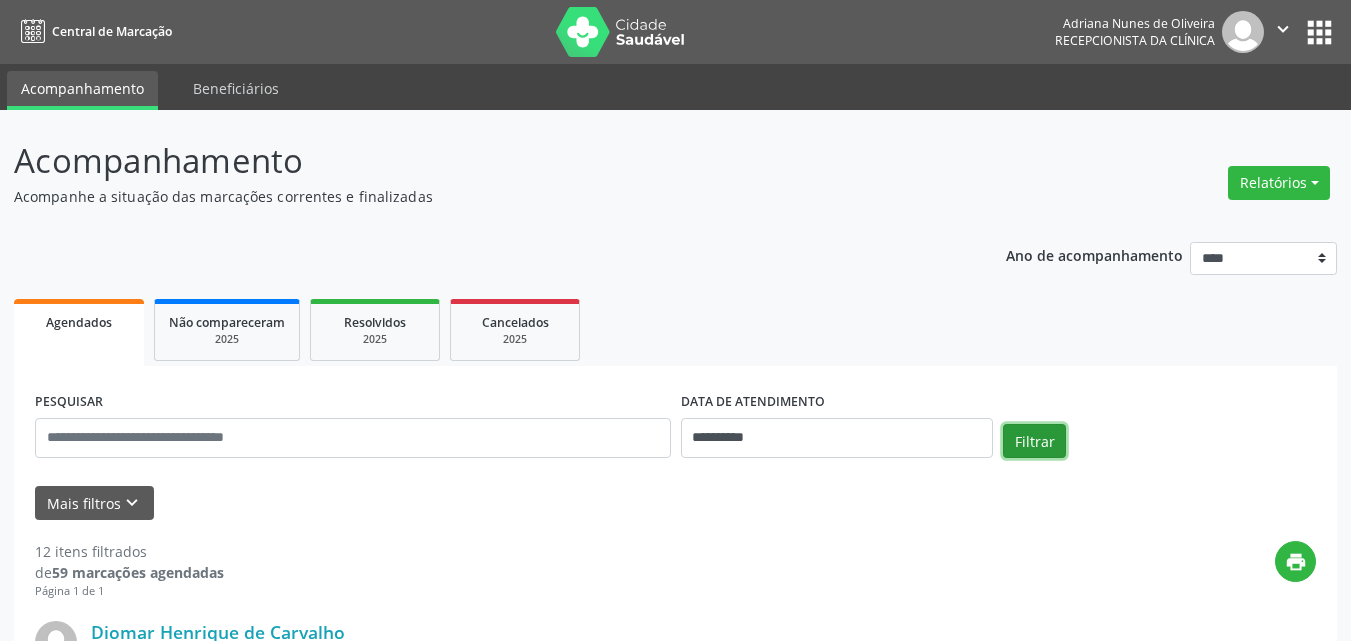 click on "Filtrar" at bounding box center [1034, 441] 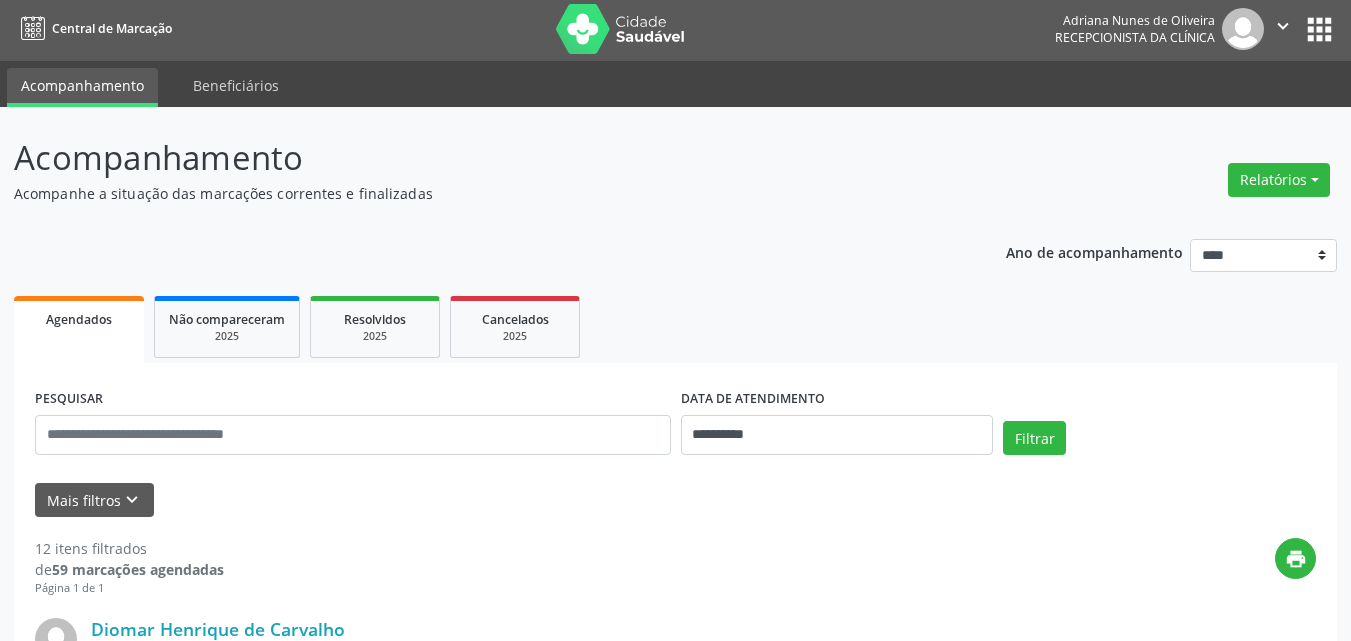 scroll, scrollTop: 0, scrollLeft: 0, axis: both 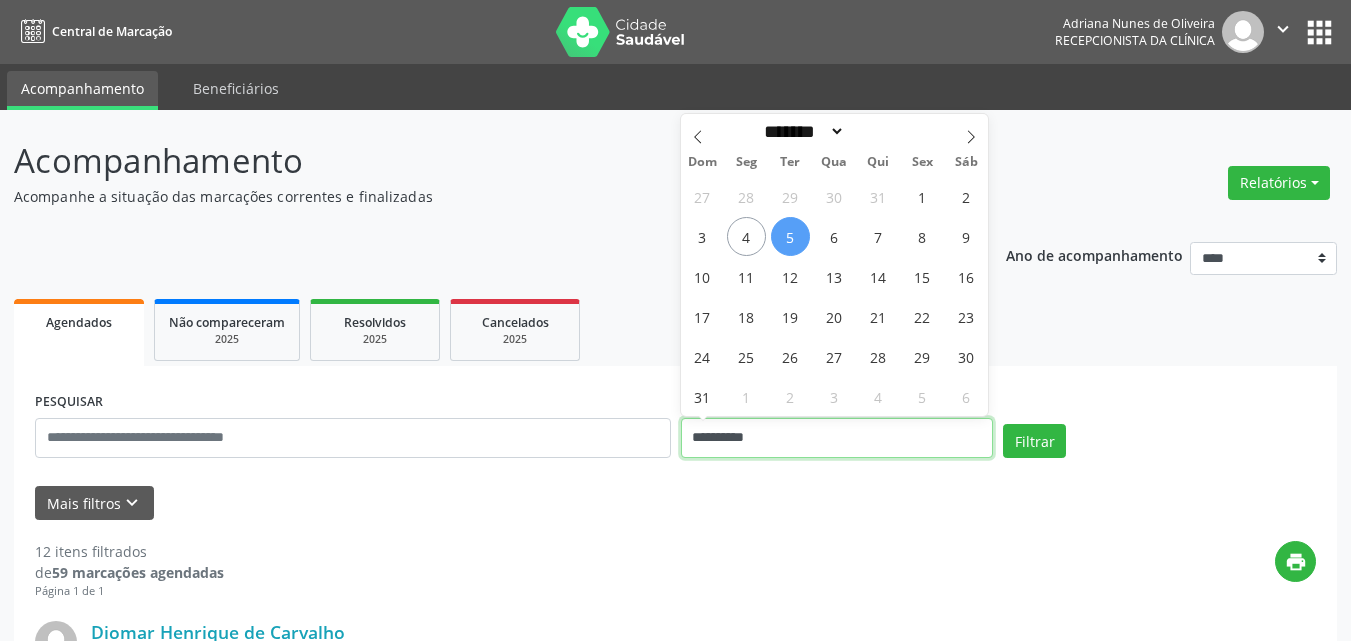 click on "**********" at bounding box center [837, 438] 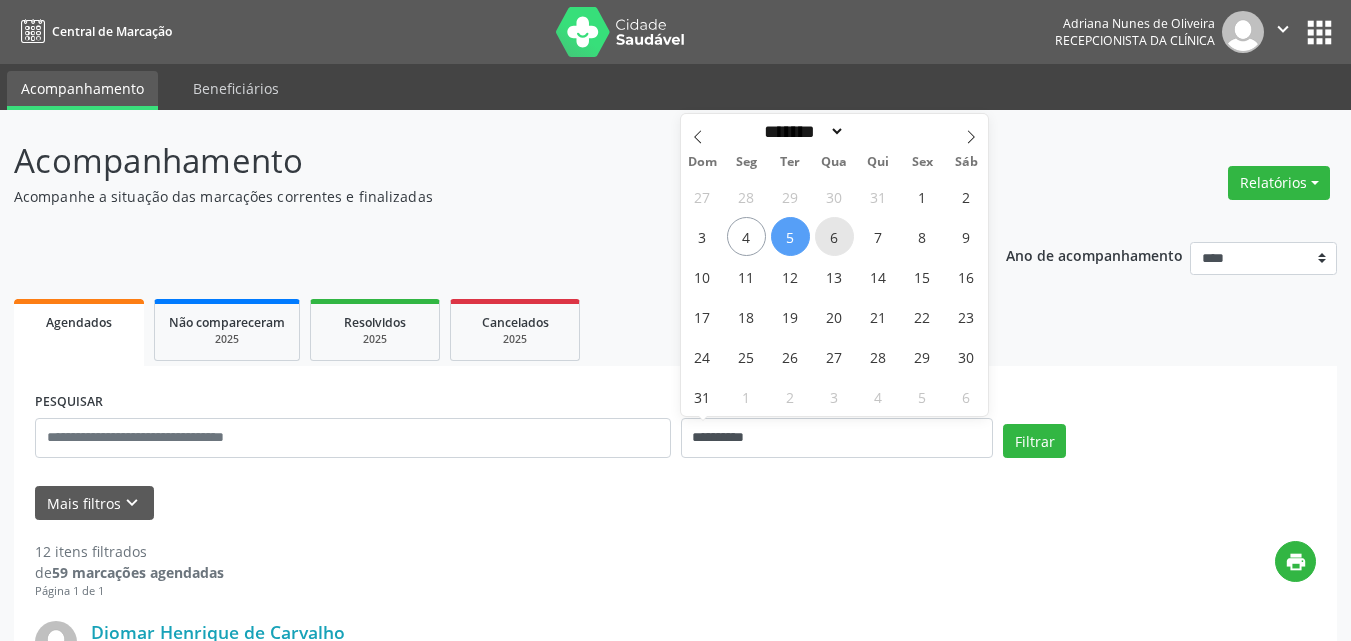 click on "6" at bounding box center (834, 236) 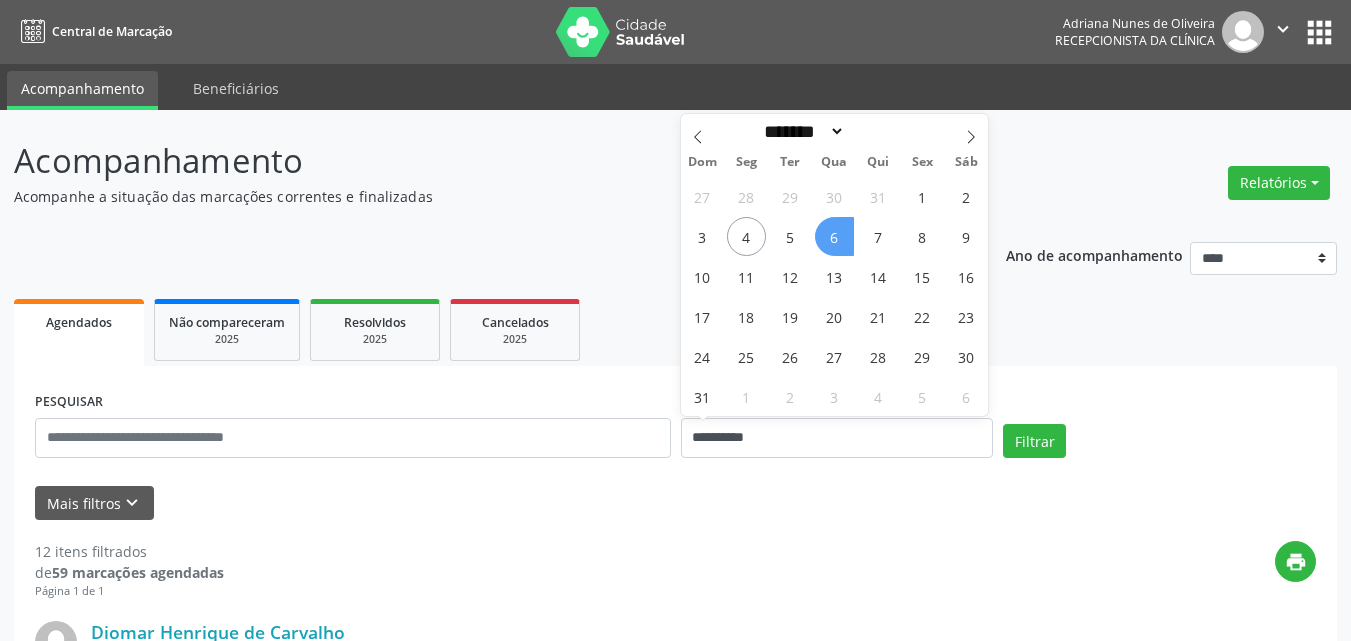 click on "6" at bounding box center [834, 236] 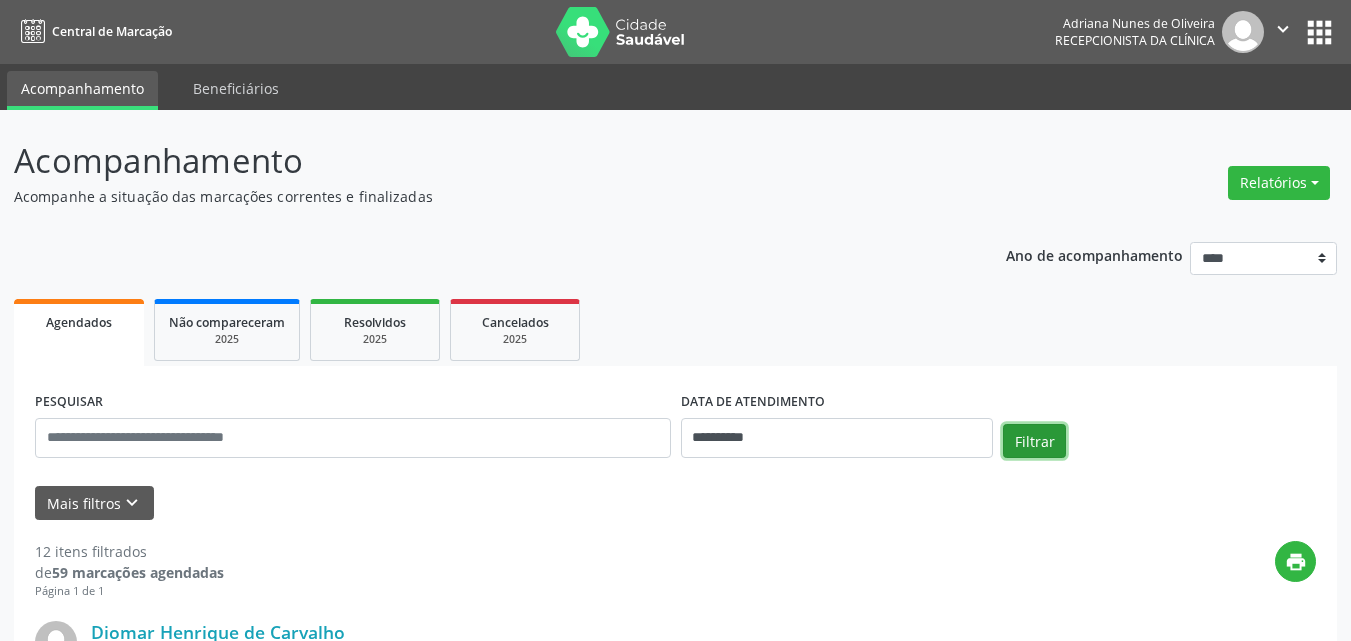 click on "Filtrar" at bounding box center (1034, 441) 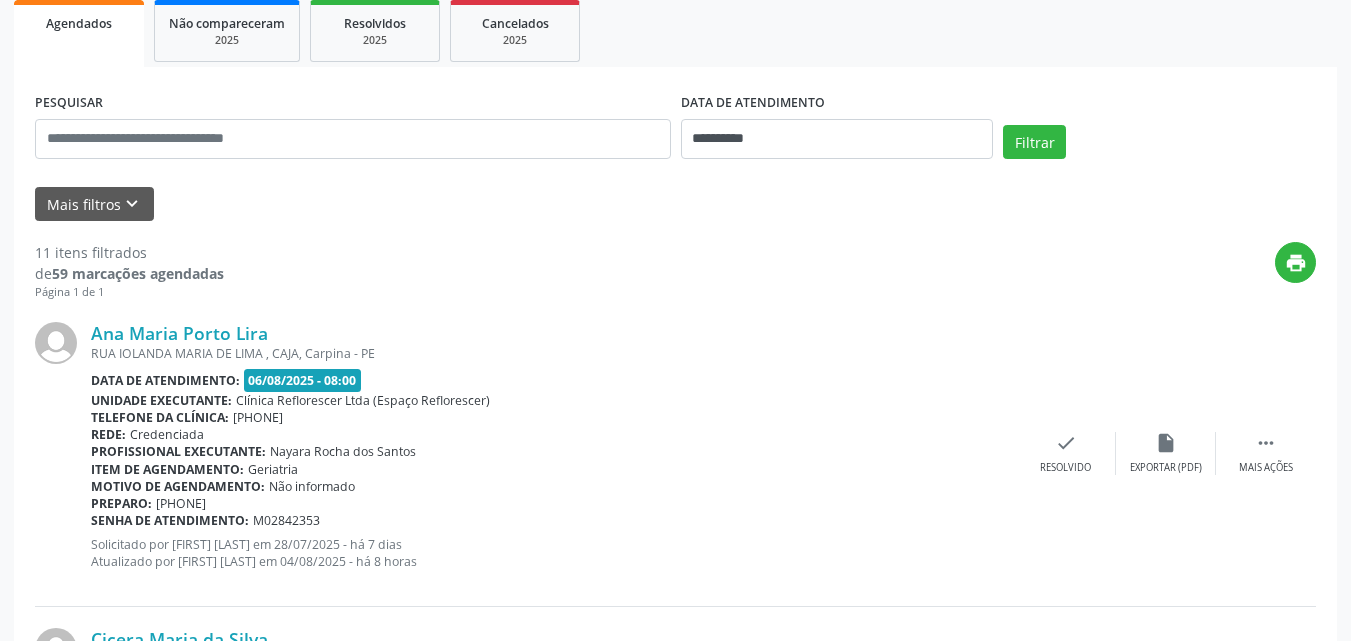 scroll, scrollTop: 300, scrollLeft: 0, axis: vertical 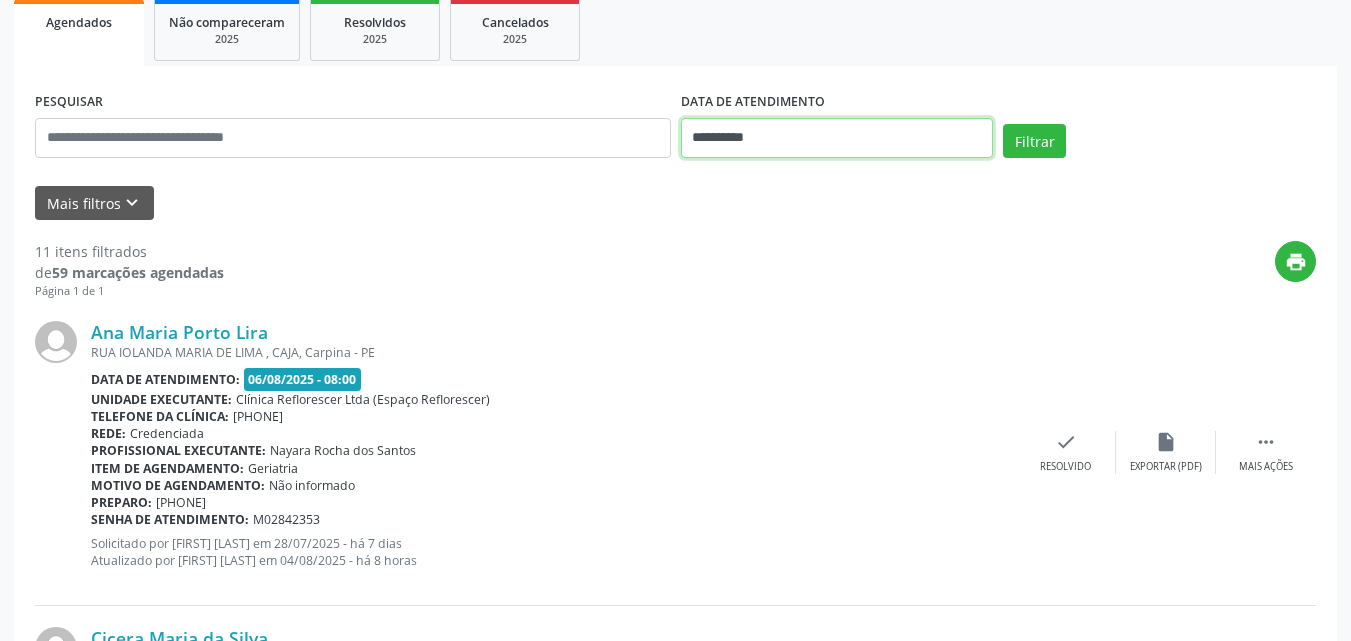 click on "**********" at bounding box center (837, 138) 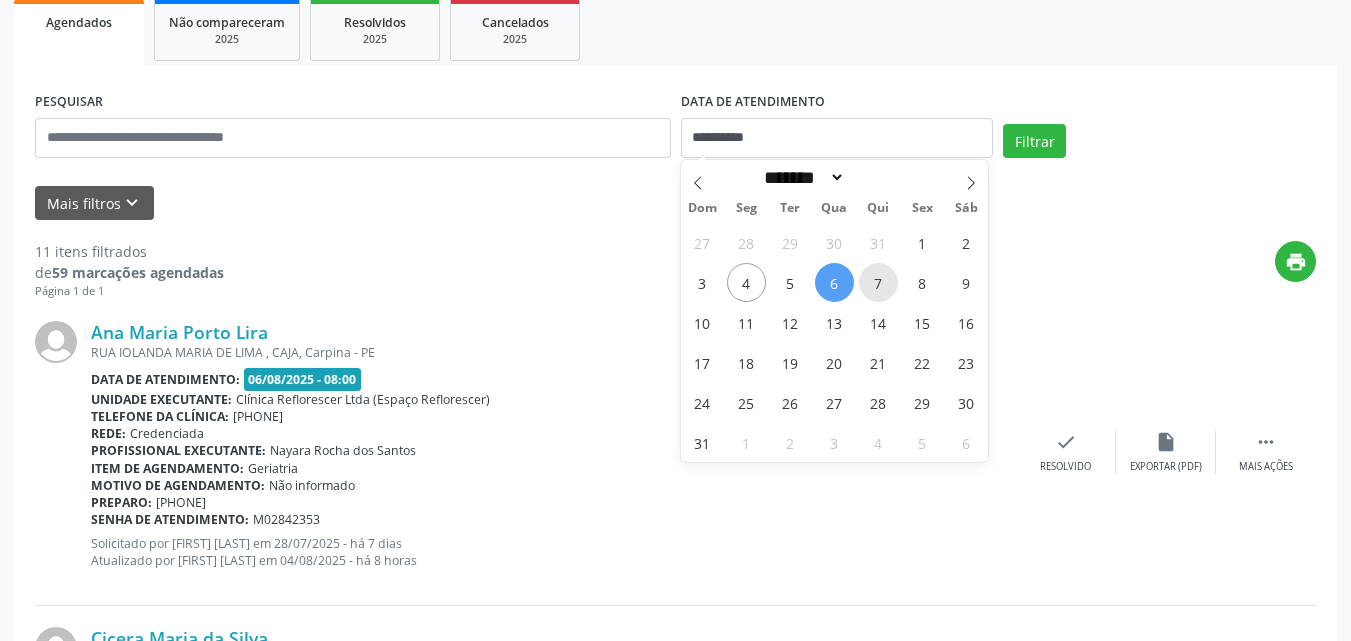 click on "7" at bounding box center [878, 282] 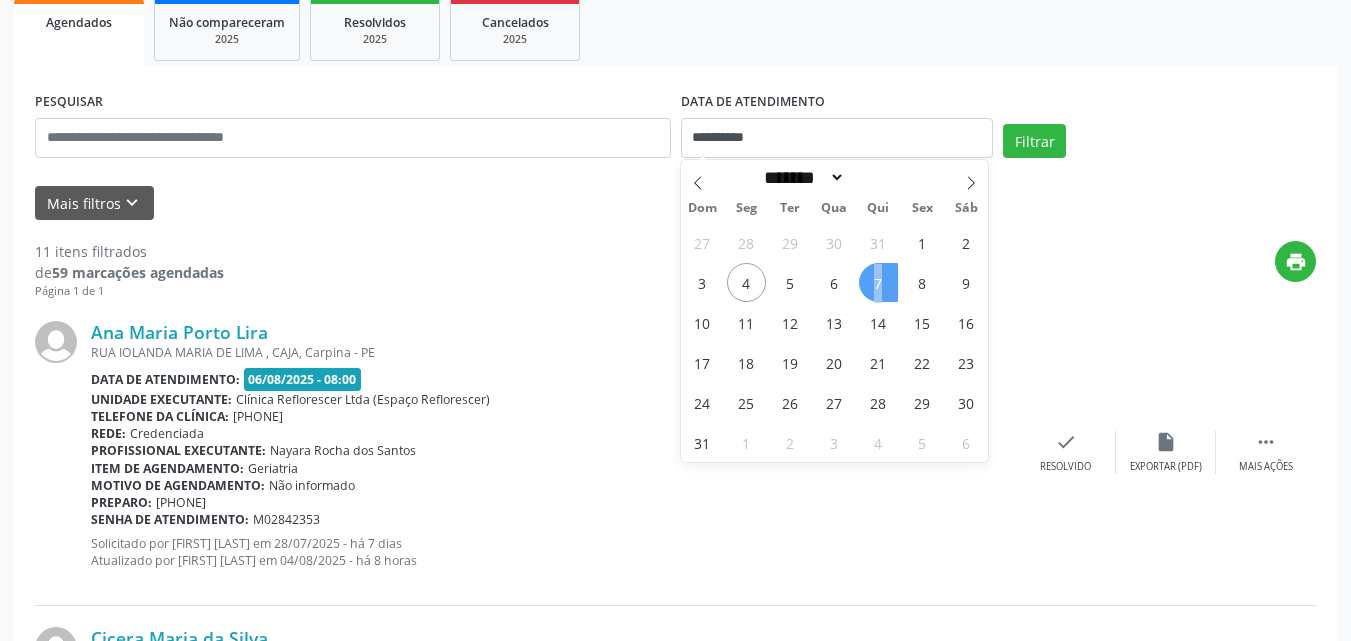 click on "7" at bounding box center (878, 282) 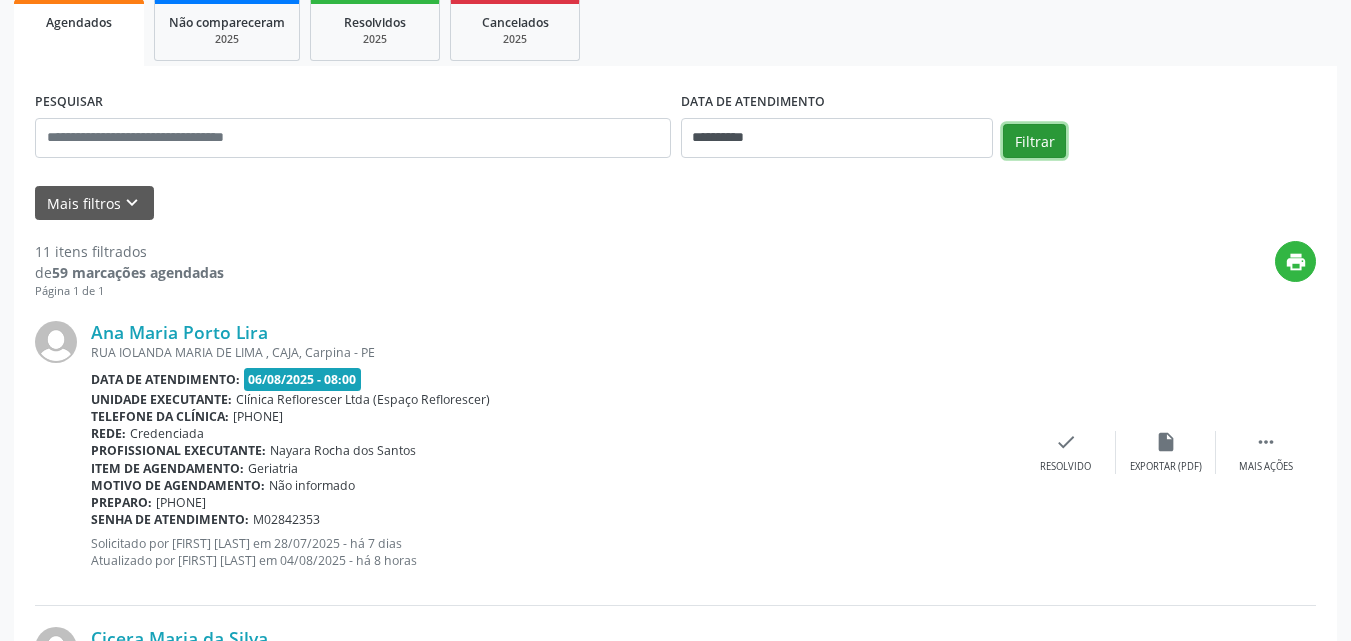 click on "Filtrar" at bounding box center [1034, 141] 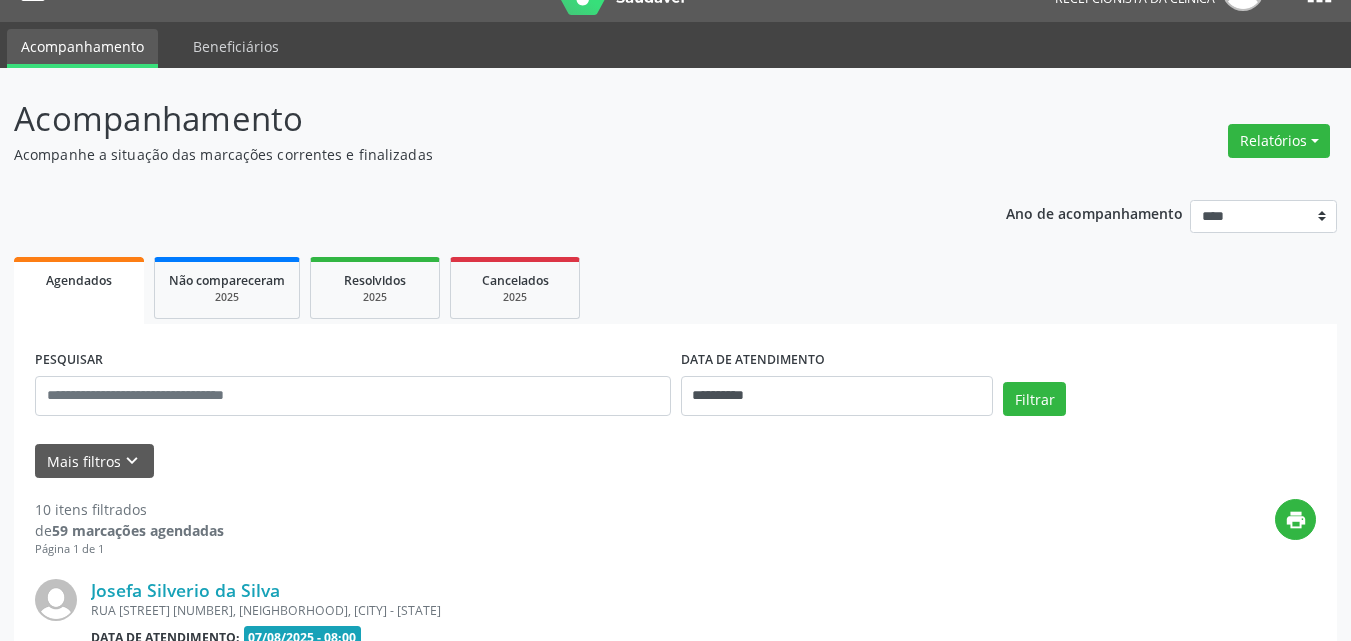 scroll, scrollTop: 300, scrollLeft: 0, axis: vertical 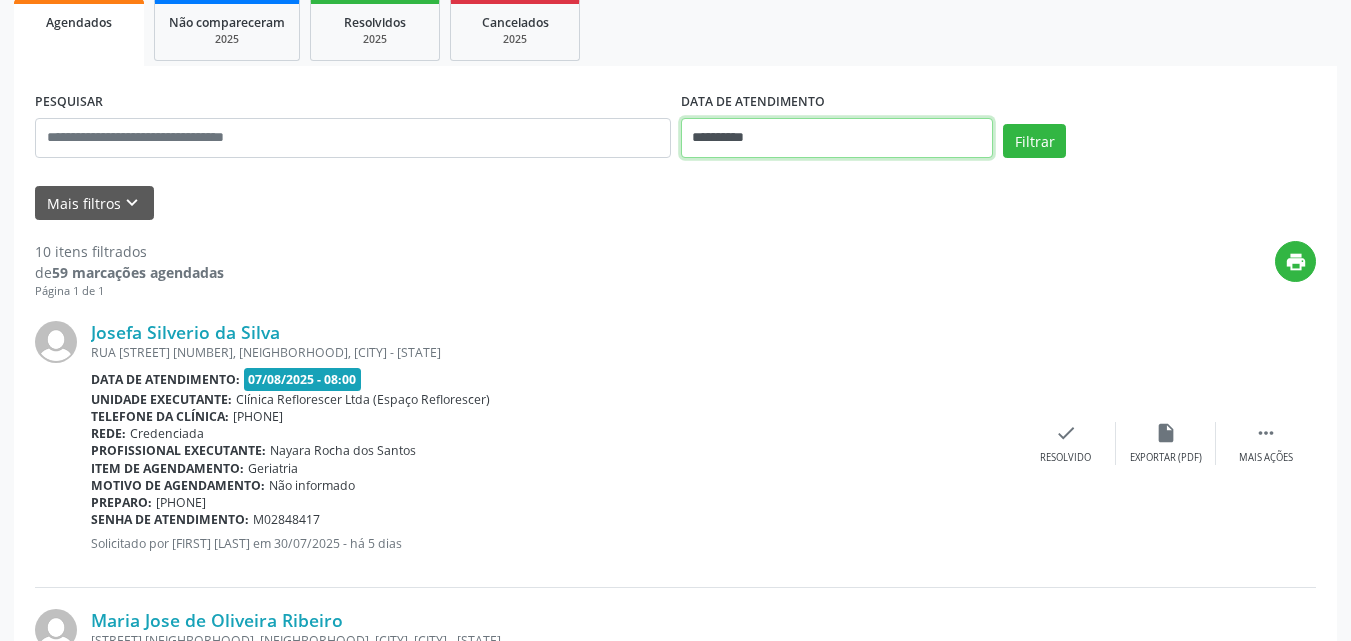 click on "**********" at bounding box center (837, 138) 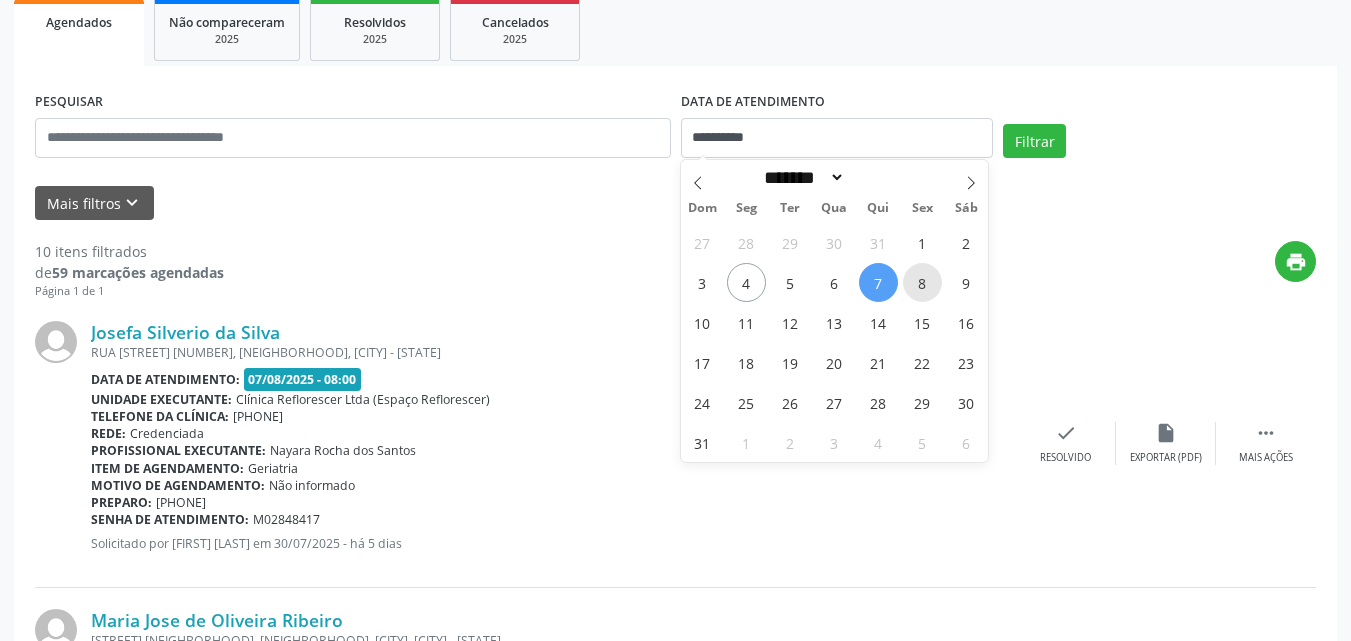 click on "8" at bounding box center [922, 282] 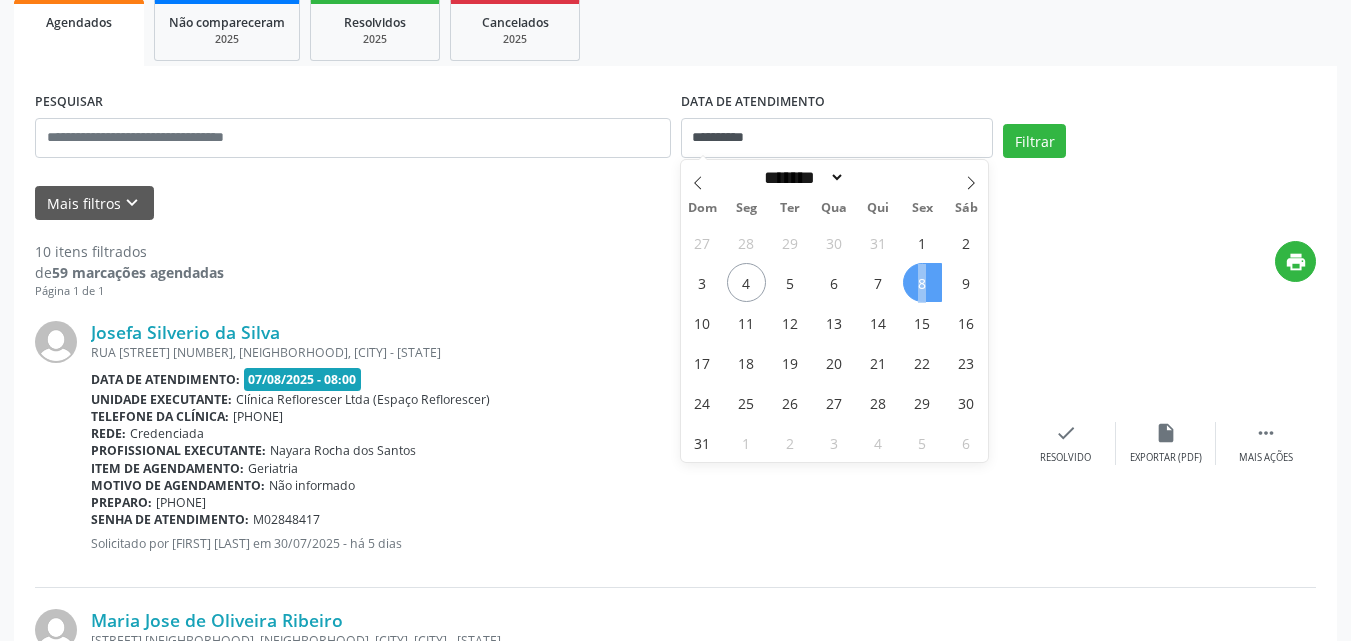click on "8" at bounding box center (922, 282) 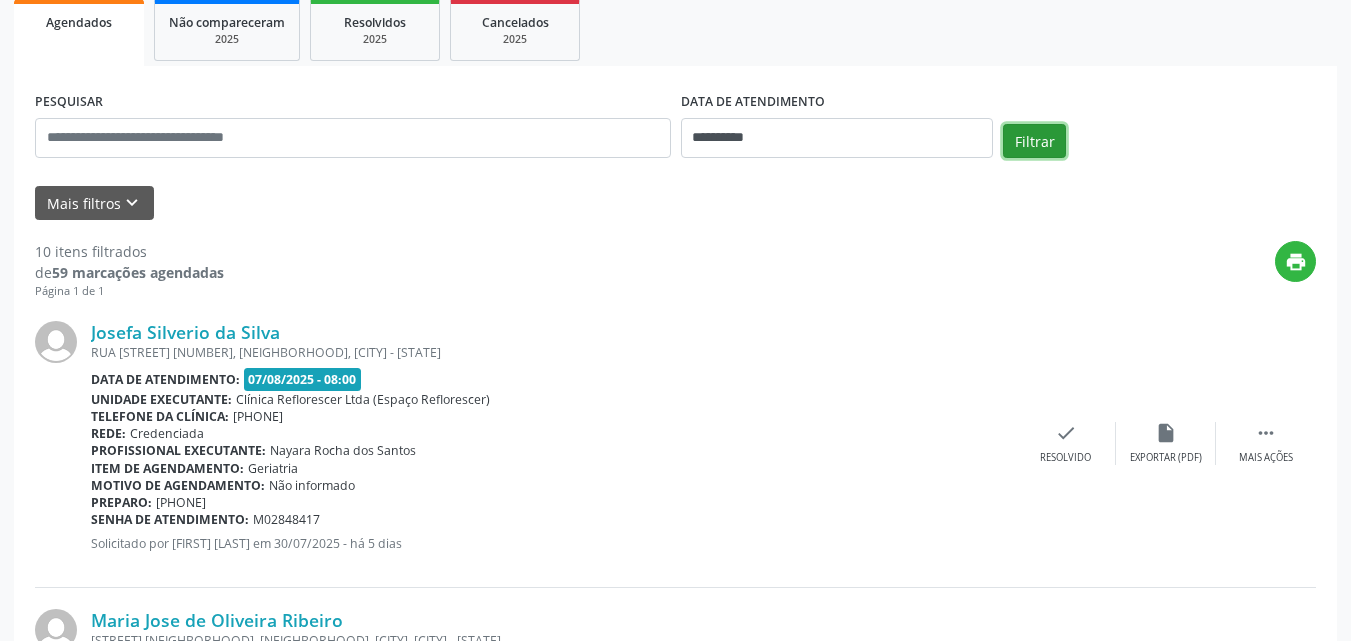 click on "Filtrar" at bounding box center [1034, 141] 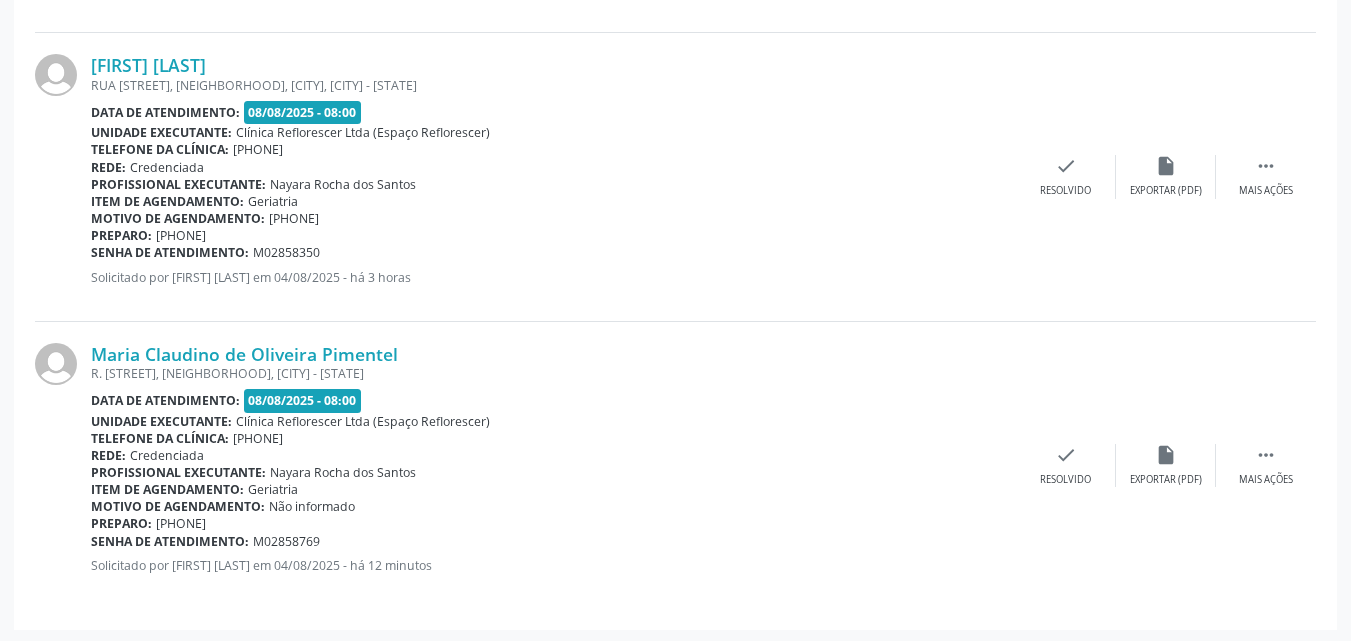 scroll, scrollTop: 858, scrollLeft: 0, axis: vertical 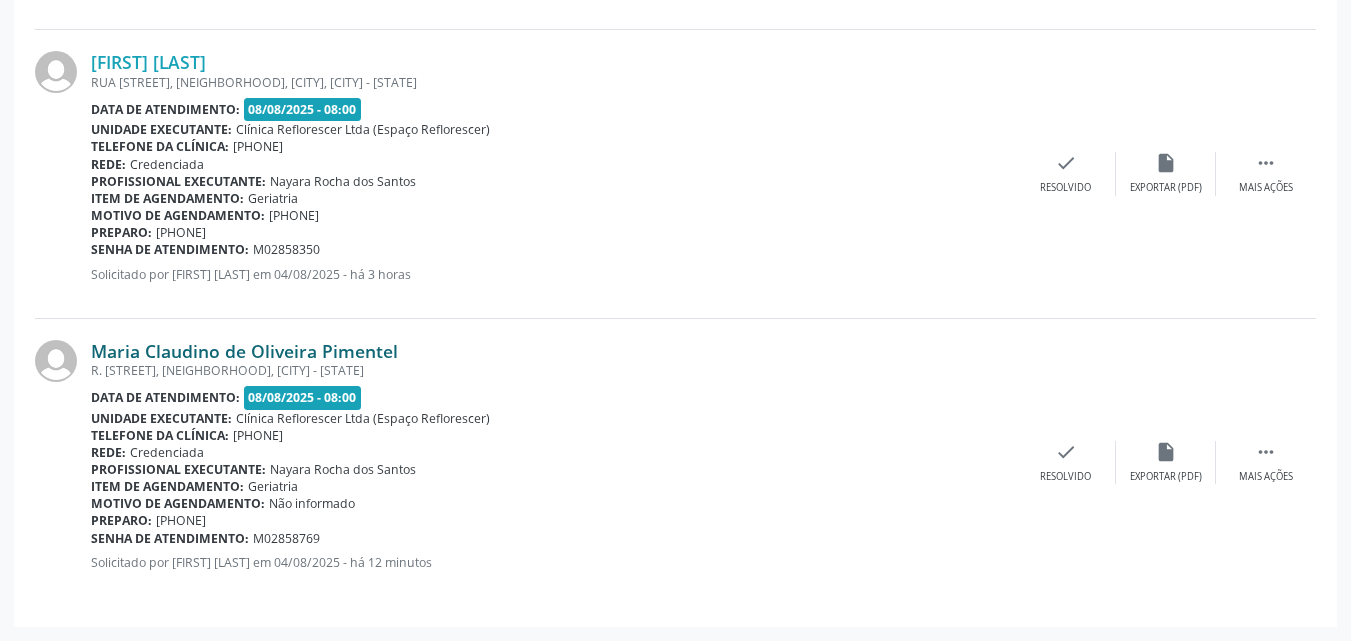 click on "Maria Claudino de Oliveira Pimentel" at bounding box center (244, 351) 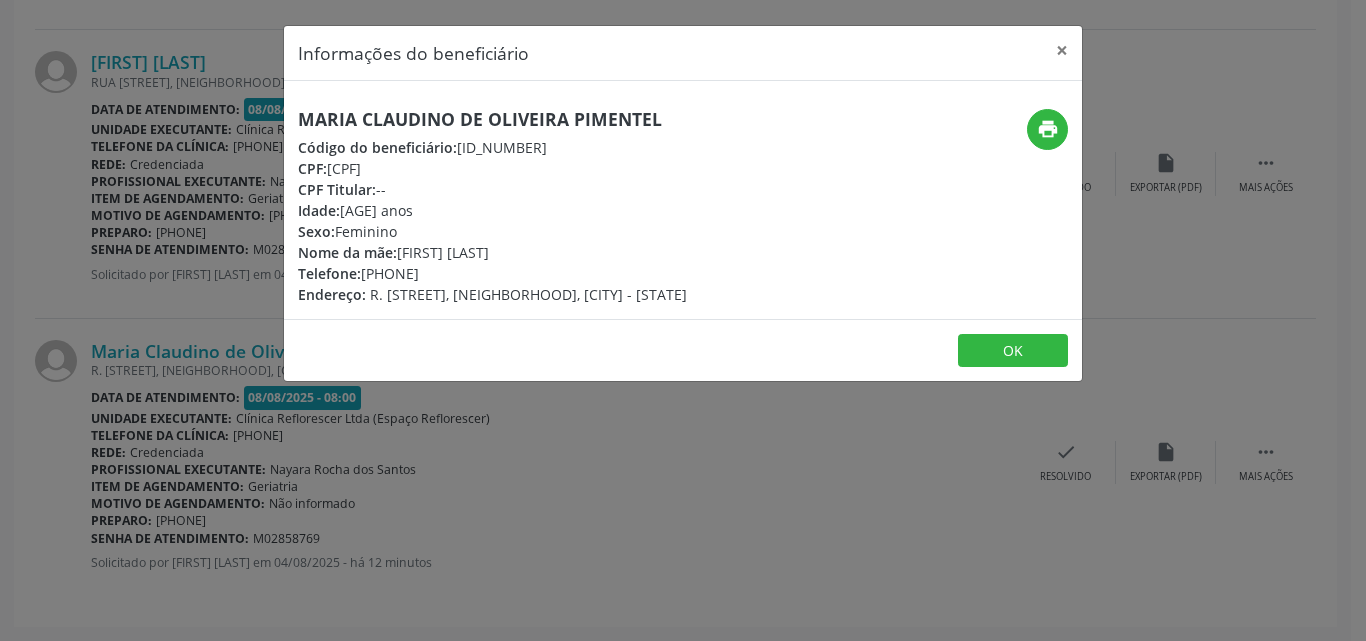 drag, startPoint x: 303, startPoint y: 118, endPoint x: 676, endPoint y: 110, distance: 373.0858 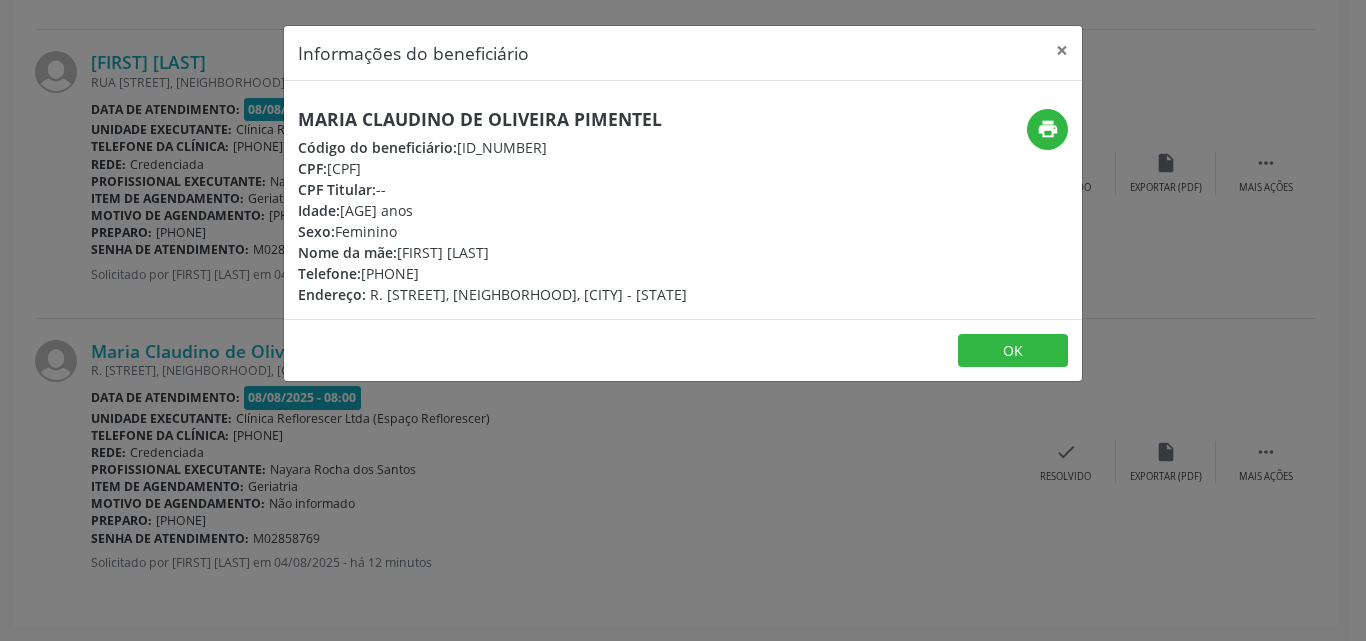 copy on "Maria Claudino de Oliveira Pimentel" 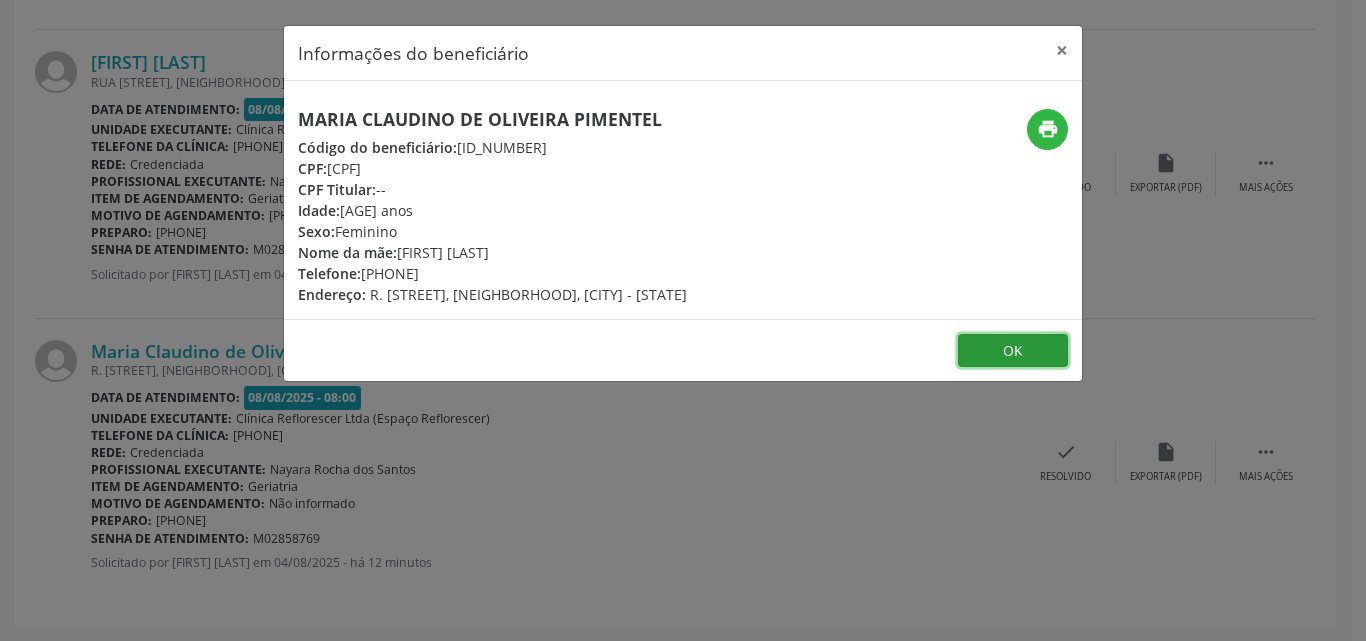 click on "OK" at bounding box center [1013, 351] 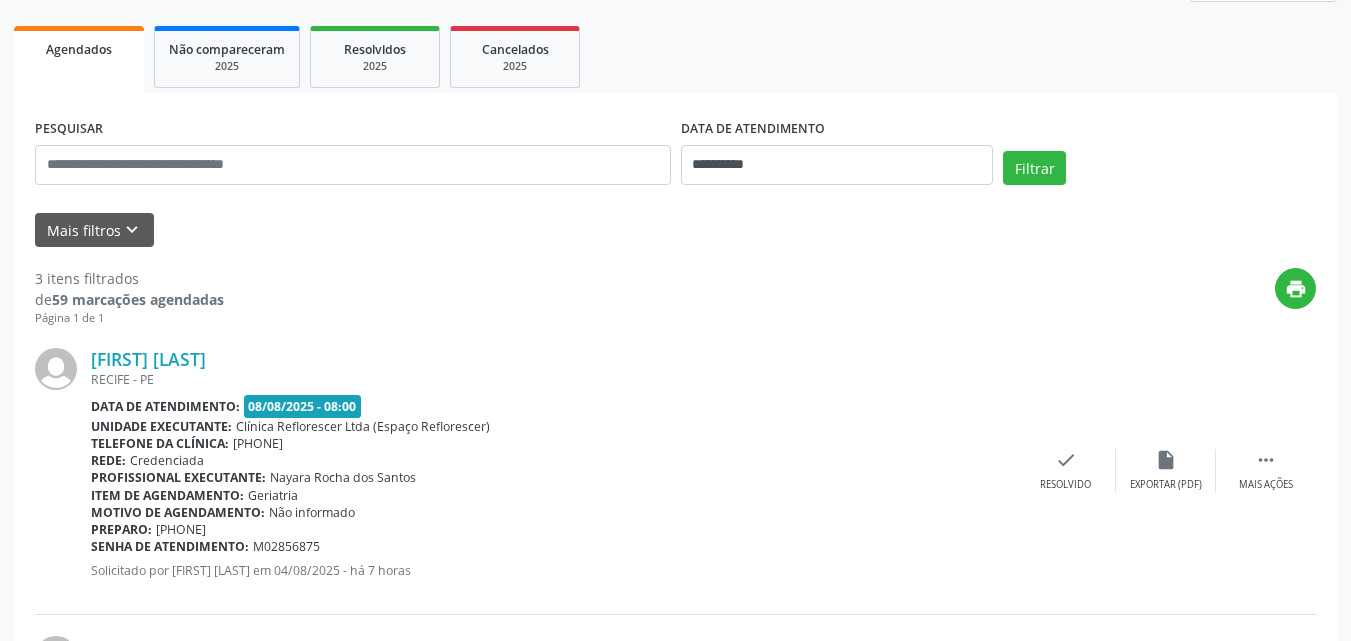 scroll, scrollTop: 58, scrollLeft: 0, axis: vertical 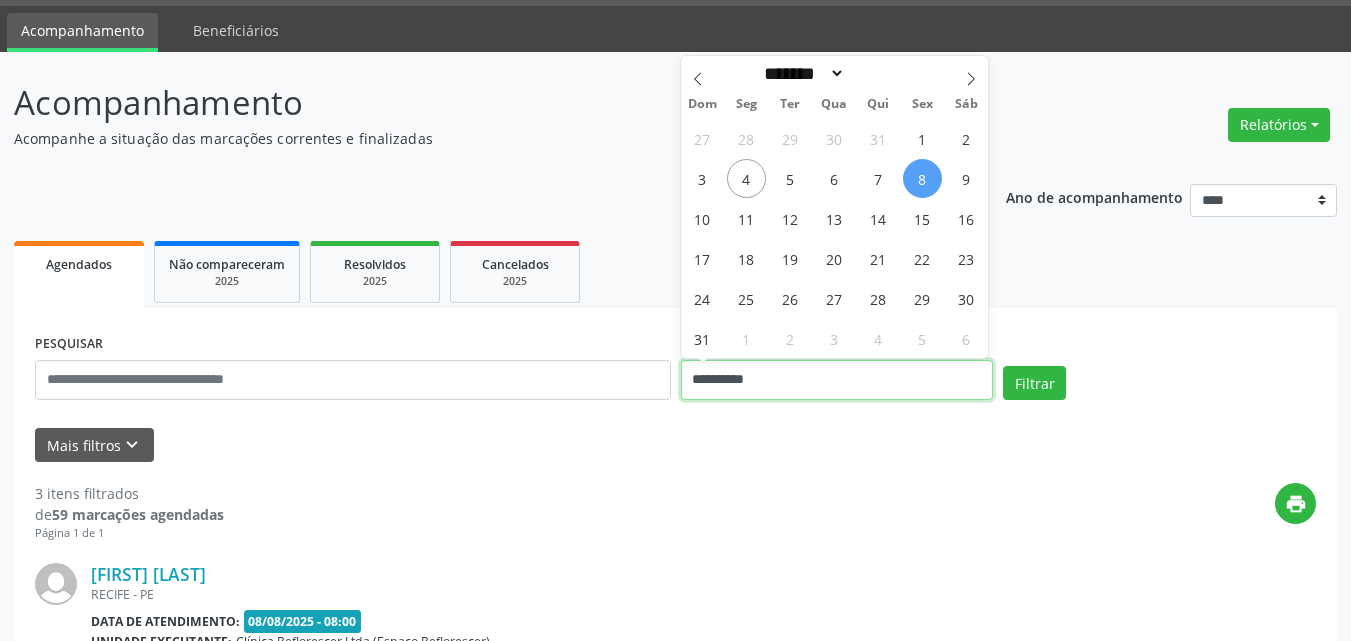 click on "**********" at bounding box center (837, 380) 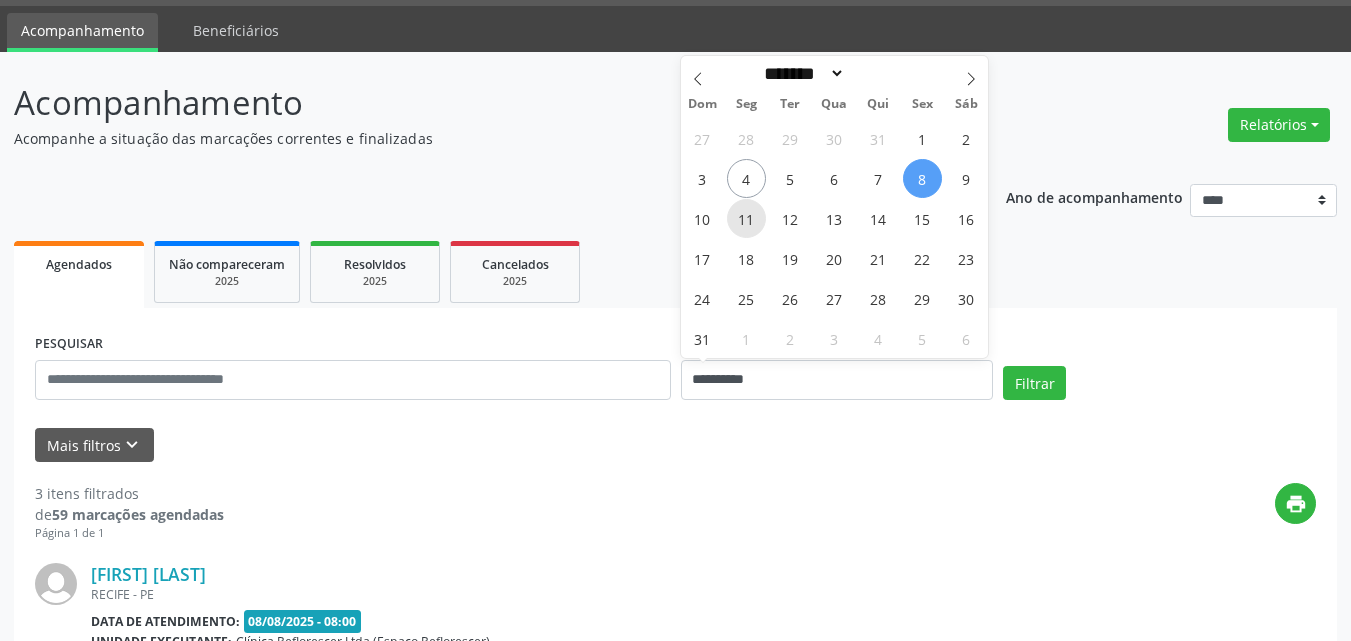 click on "11" at bounding box center (746, 218) 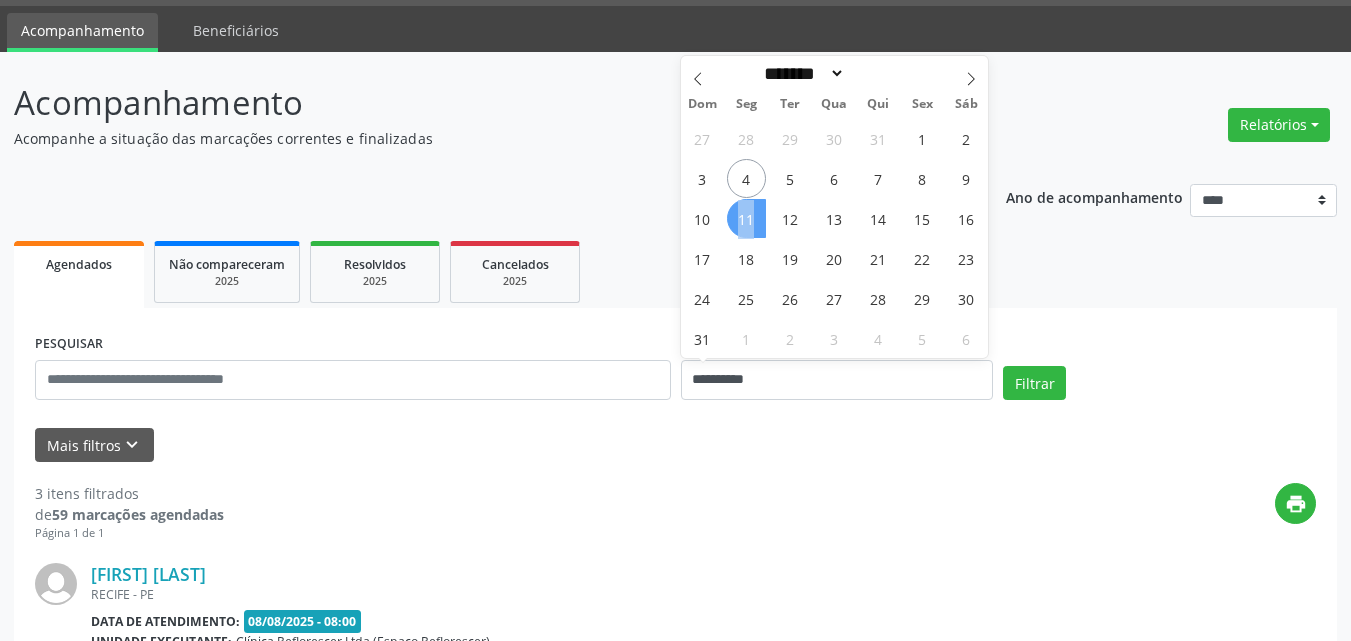 click on "11" at bounding box center (746, 218) 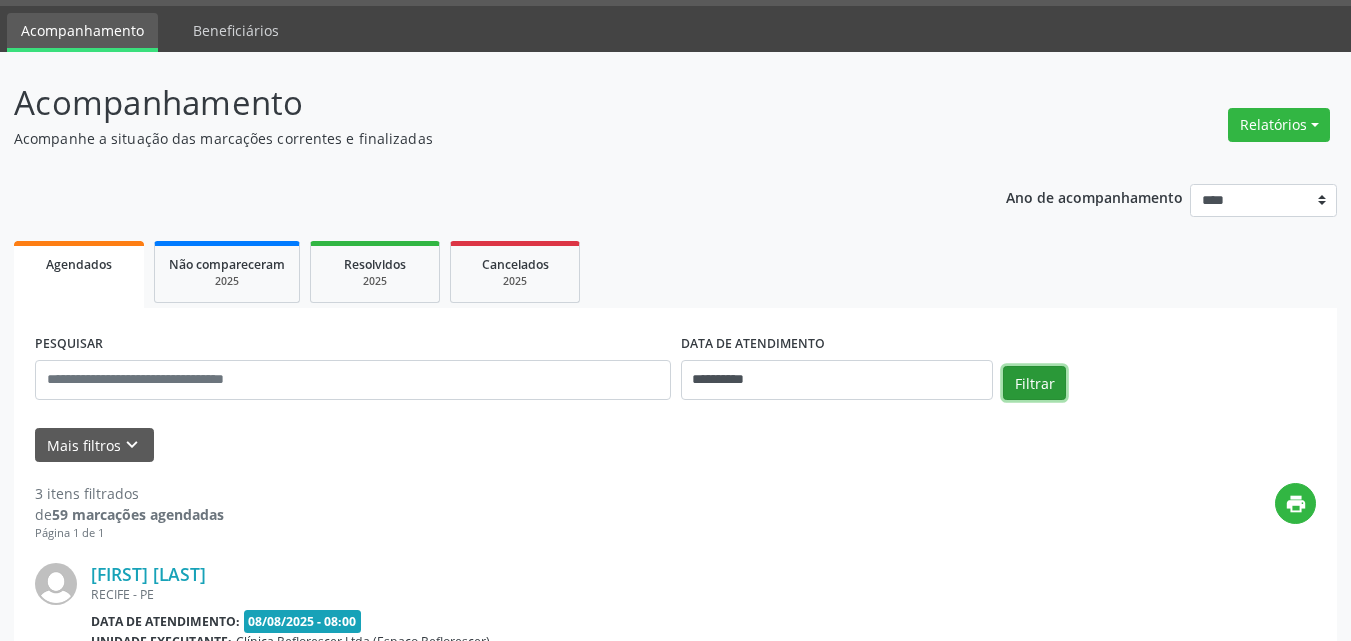 click on "Filtrar" at bounding box center [1034, 383] 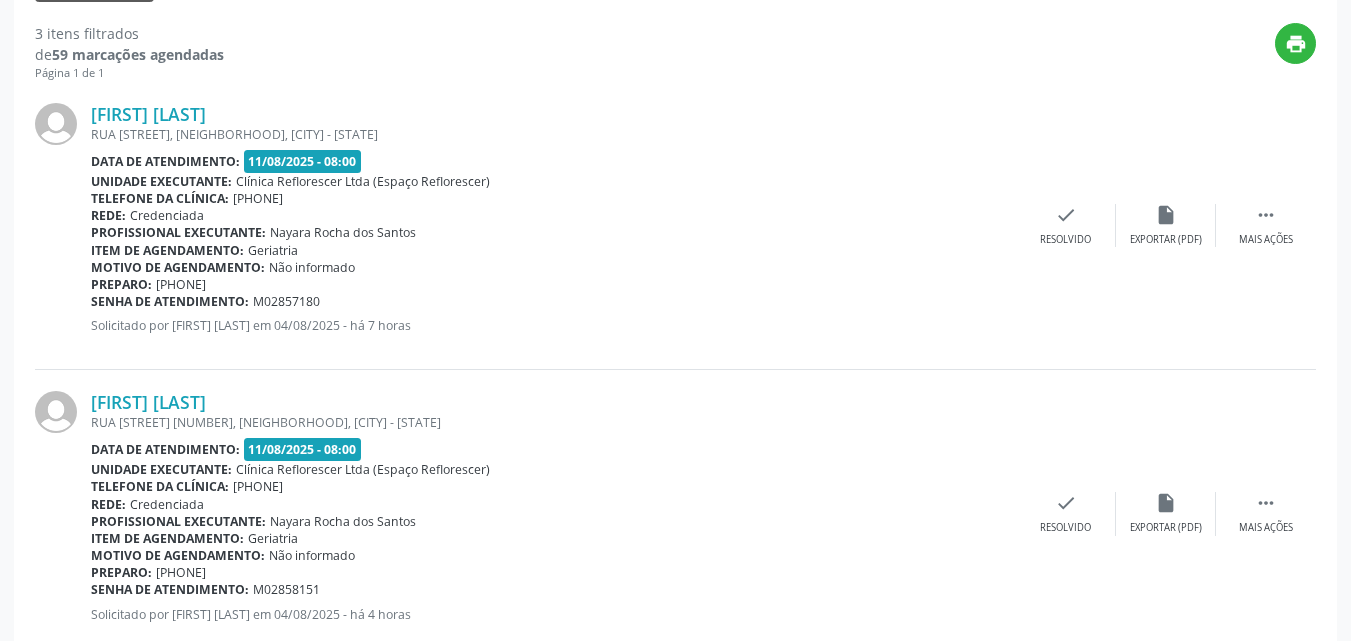 scroll, scrollTop: 158, scrollLeft: 0, axis: vertical 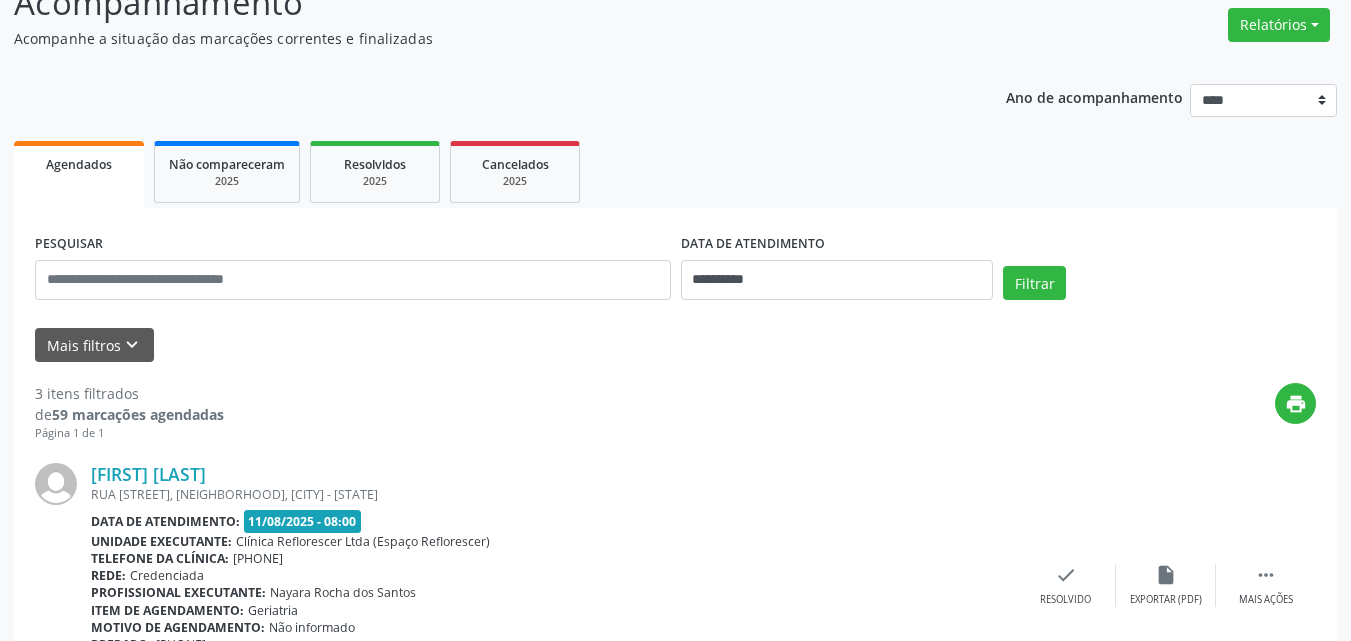 click on "**********" at bounding box center (837, 271) 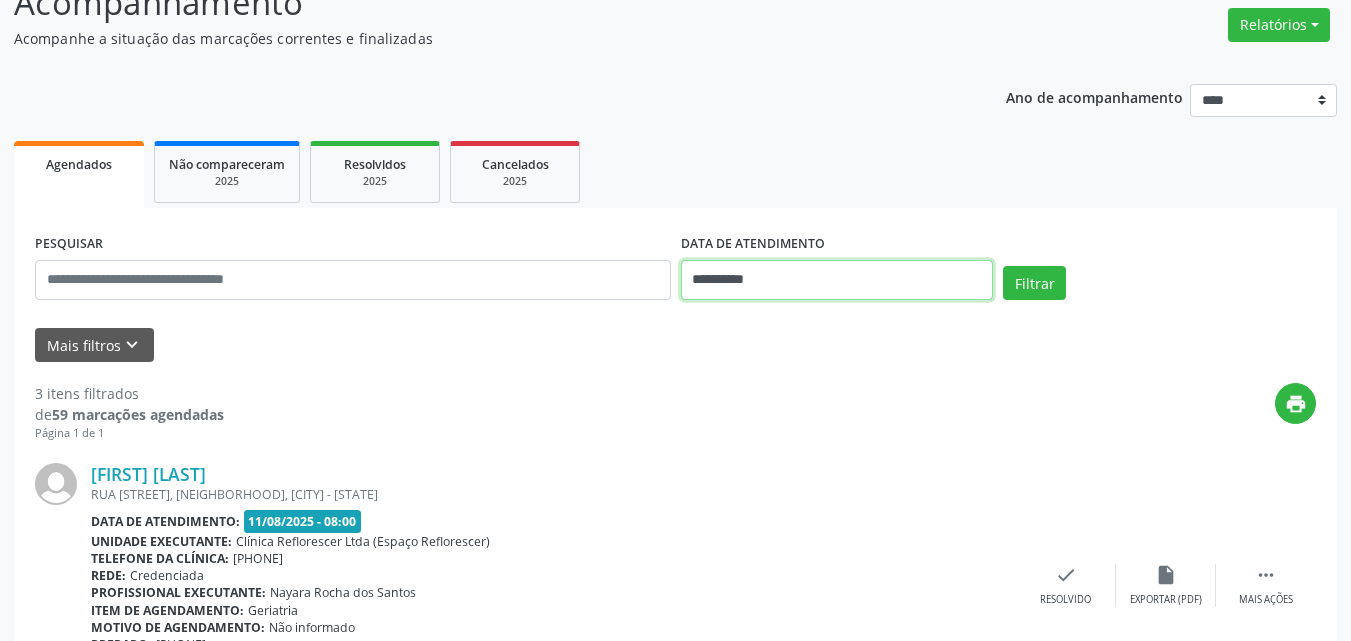 click on "**********" at bounding box center [837, 280] 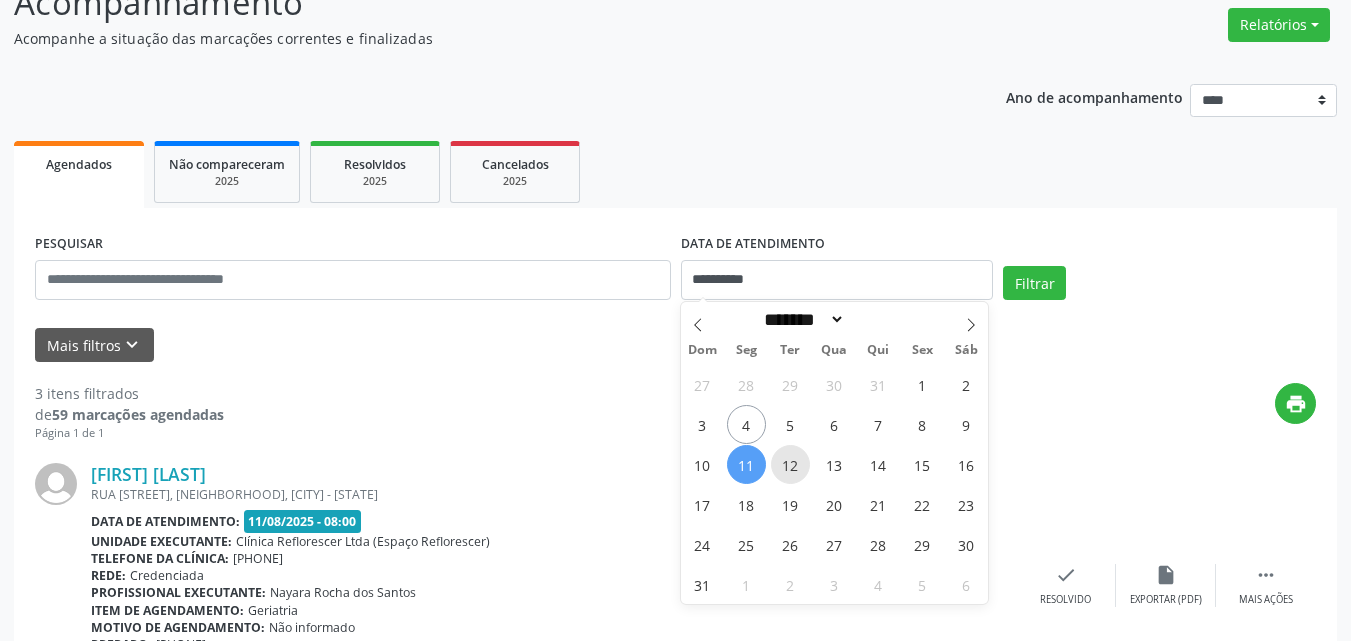 click on "12" at bounding box center [790, 464] 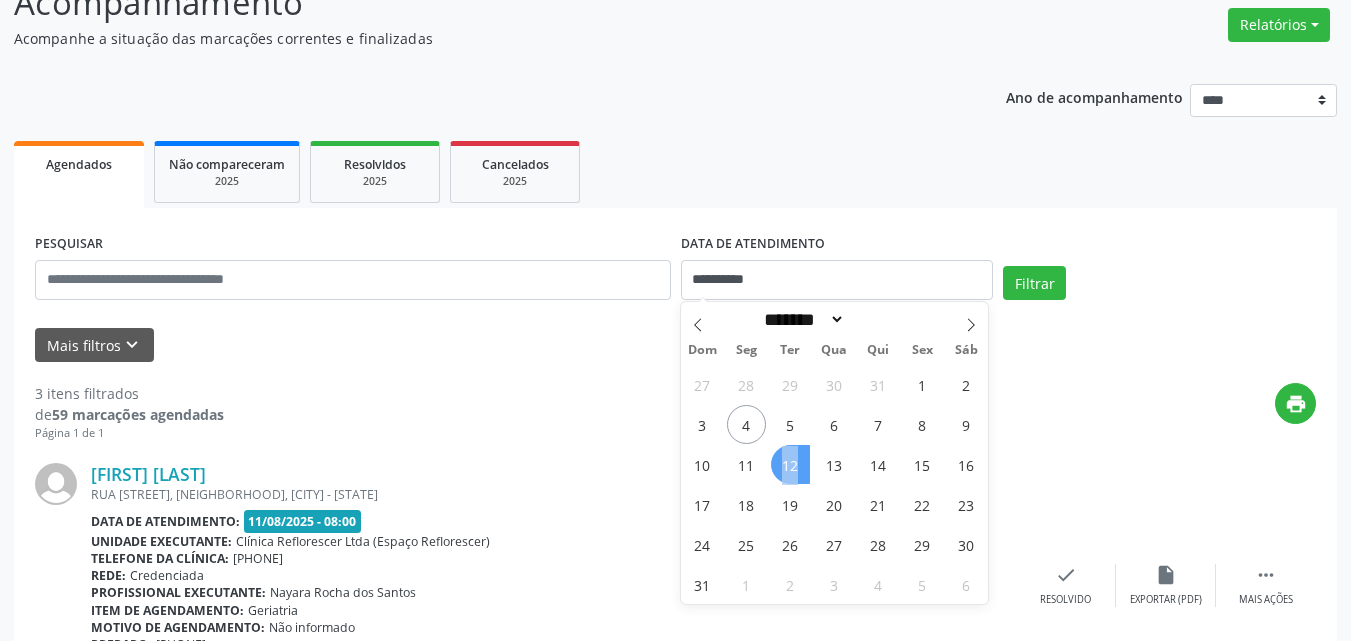 click on "12" at bounding box center (790, 464) 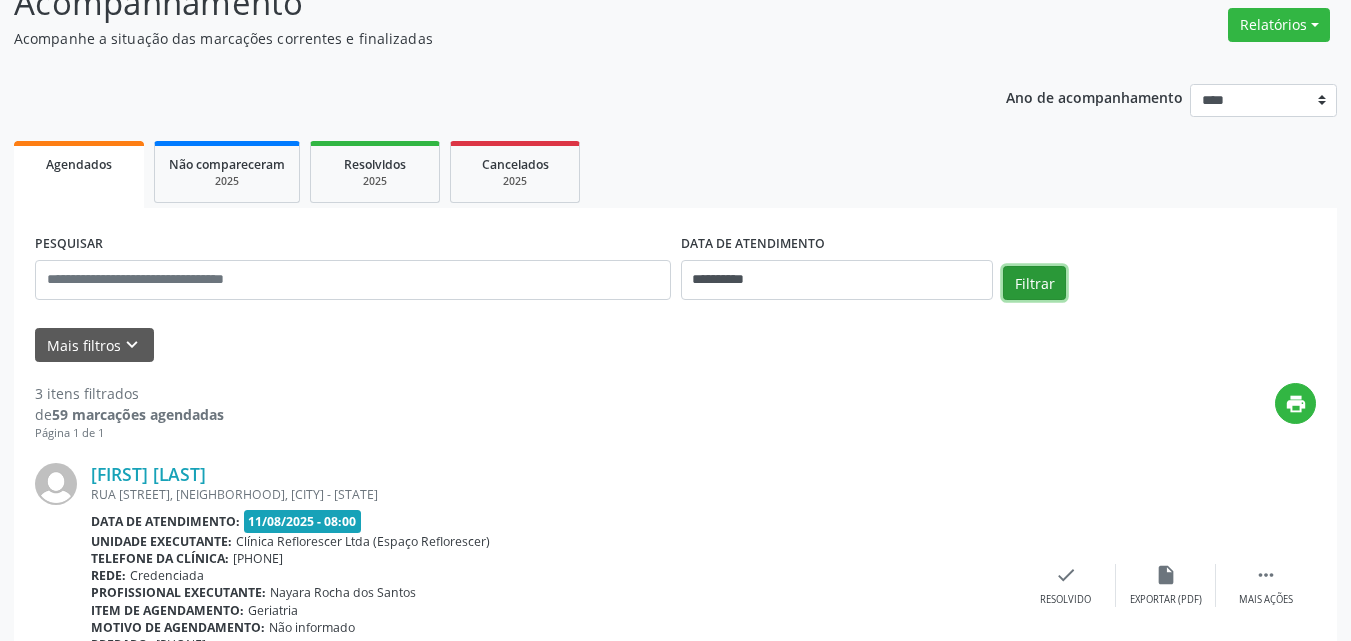click on "Filtrar" at bounding box center [1034, 283] 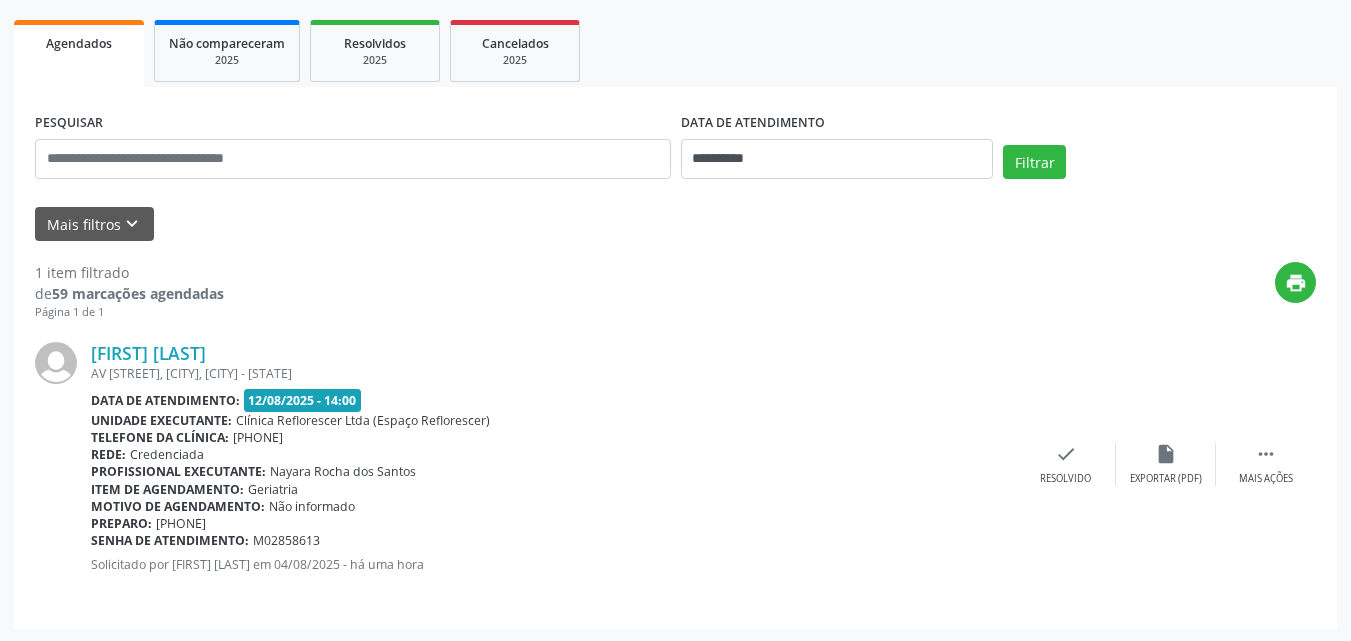 scroll, scrollTop: 281, scrollLeft: 0, axis: vertical 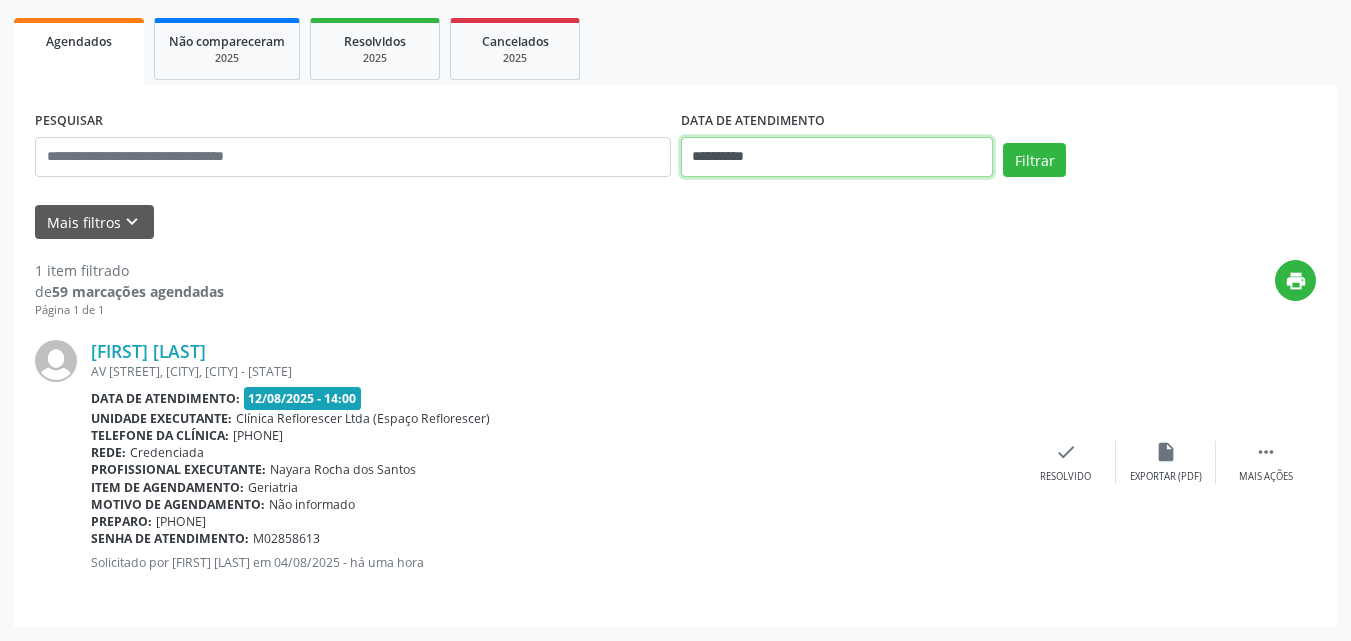 click on "**********" at bounding box center [837, 157] 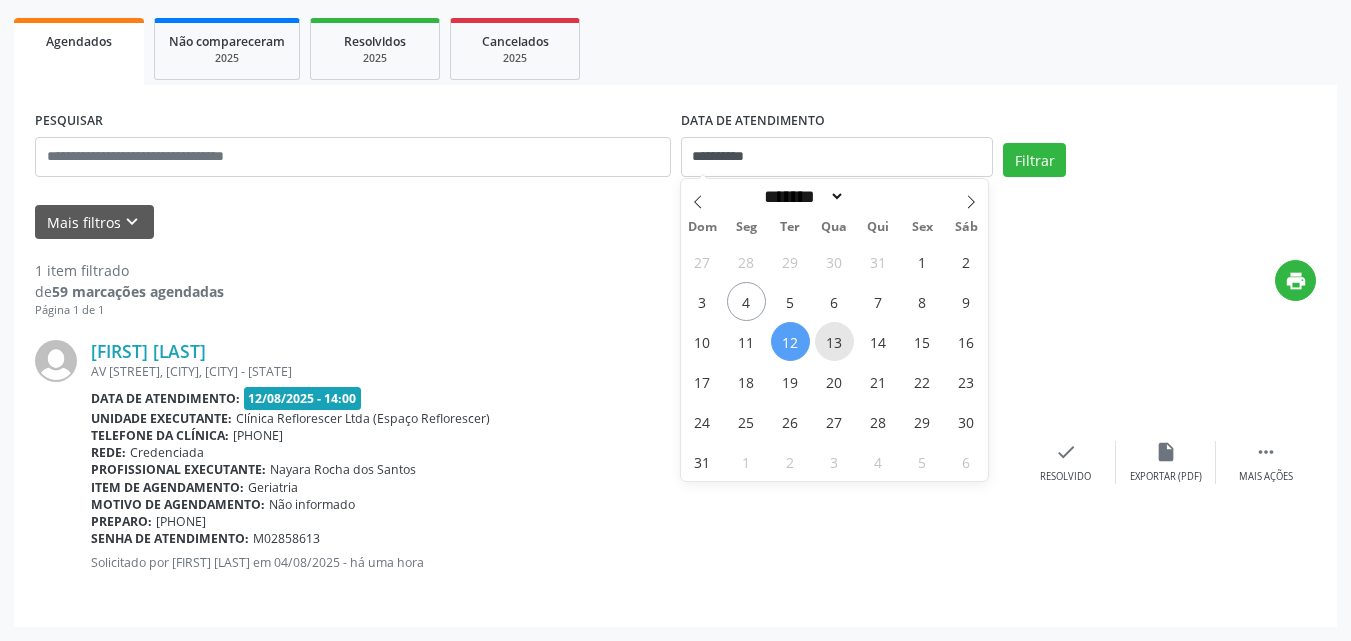 click on "13" at bounding box center [834, 341] 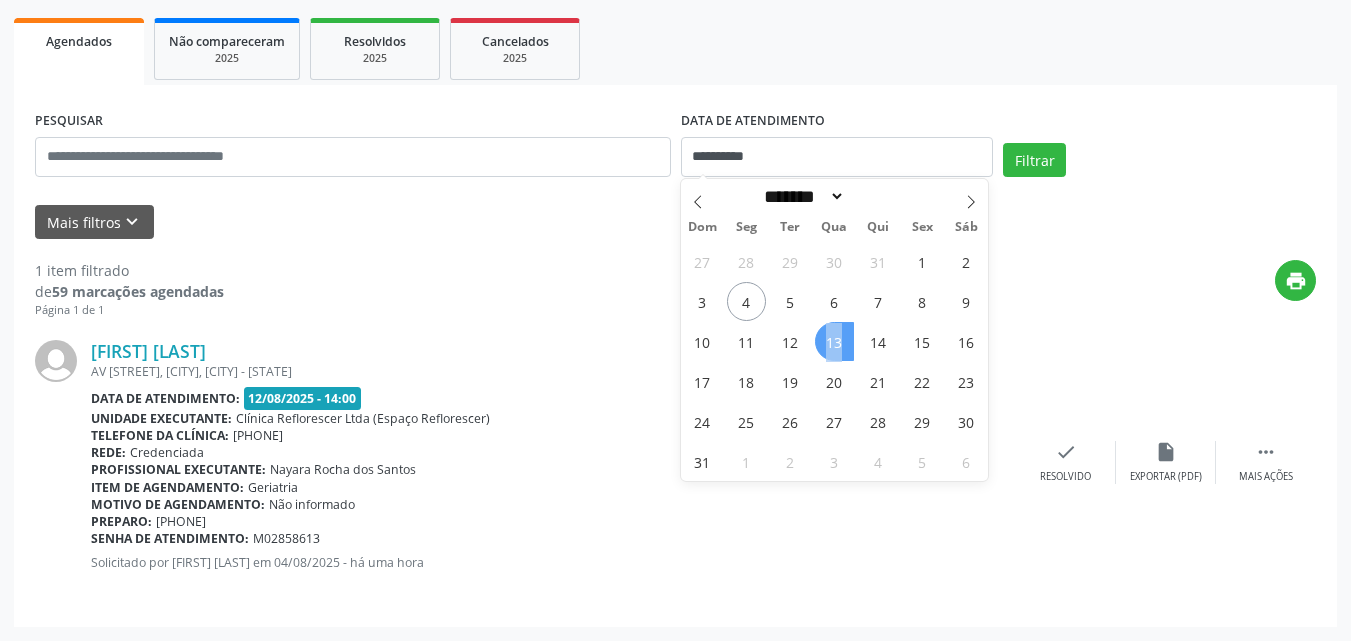 click on "13" at bounding box center [834, 341] 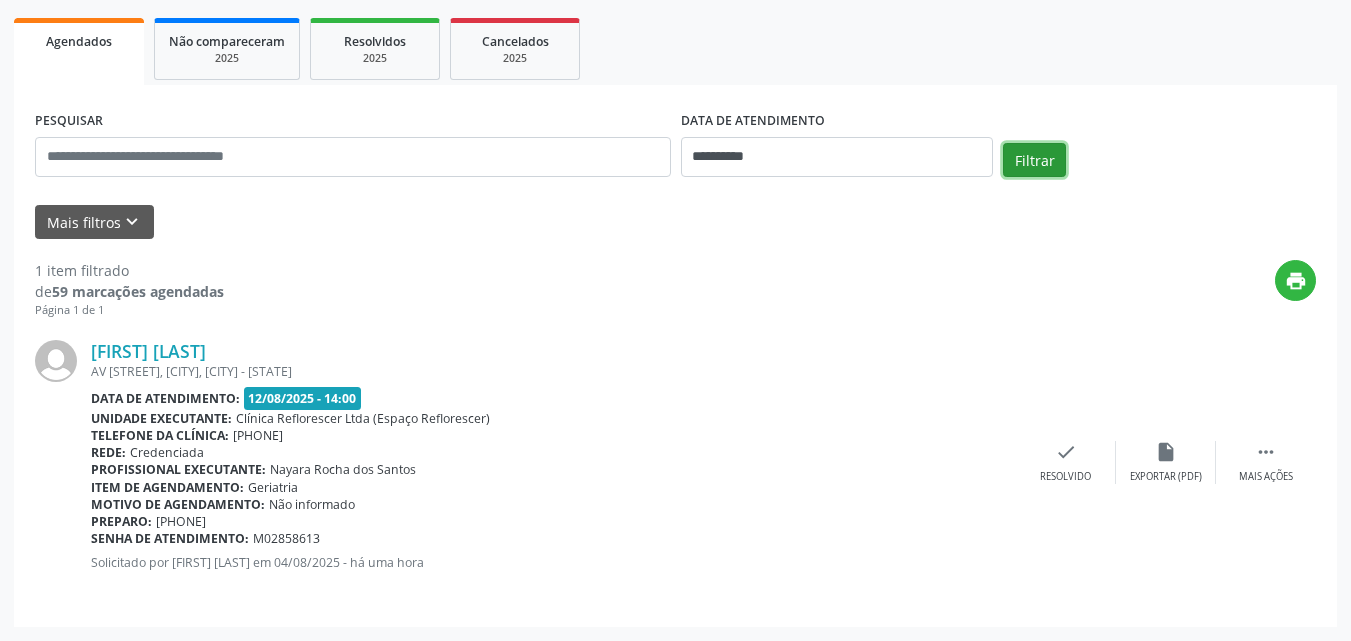click on "Filtrar" at bounding box center [1034, 160] 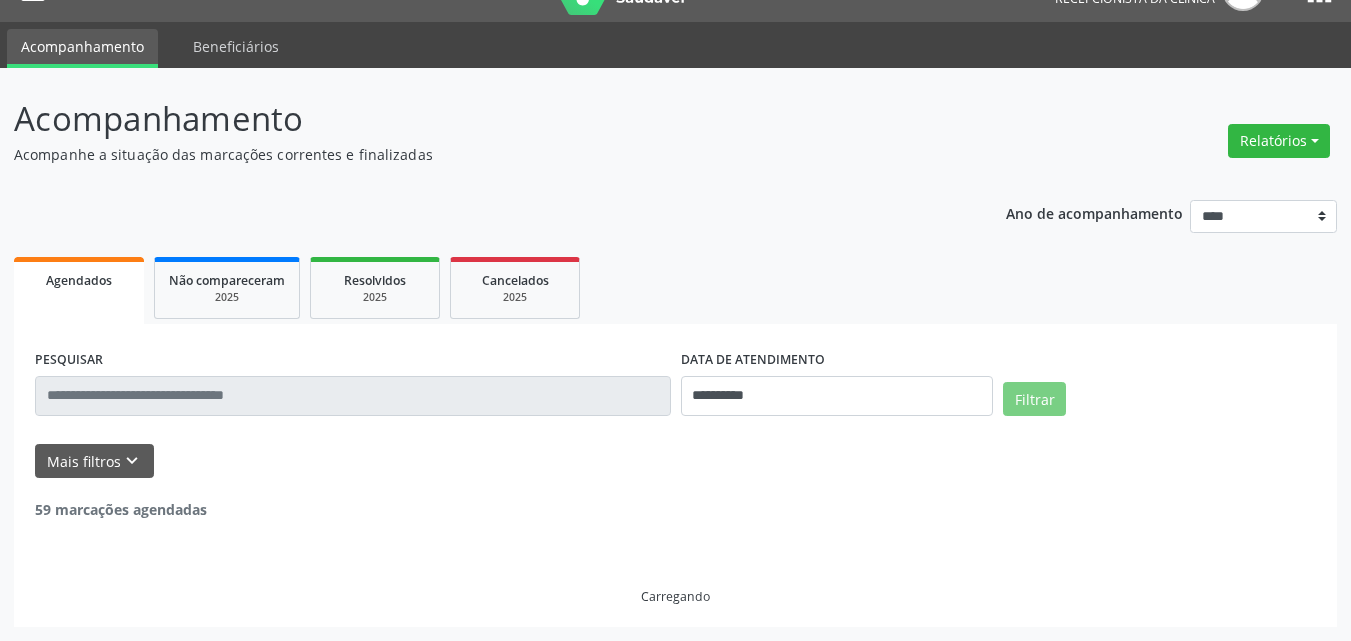 scroll, scrollTop: 281, scrollLeft: 0, axis: vertical 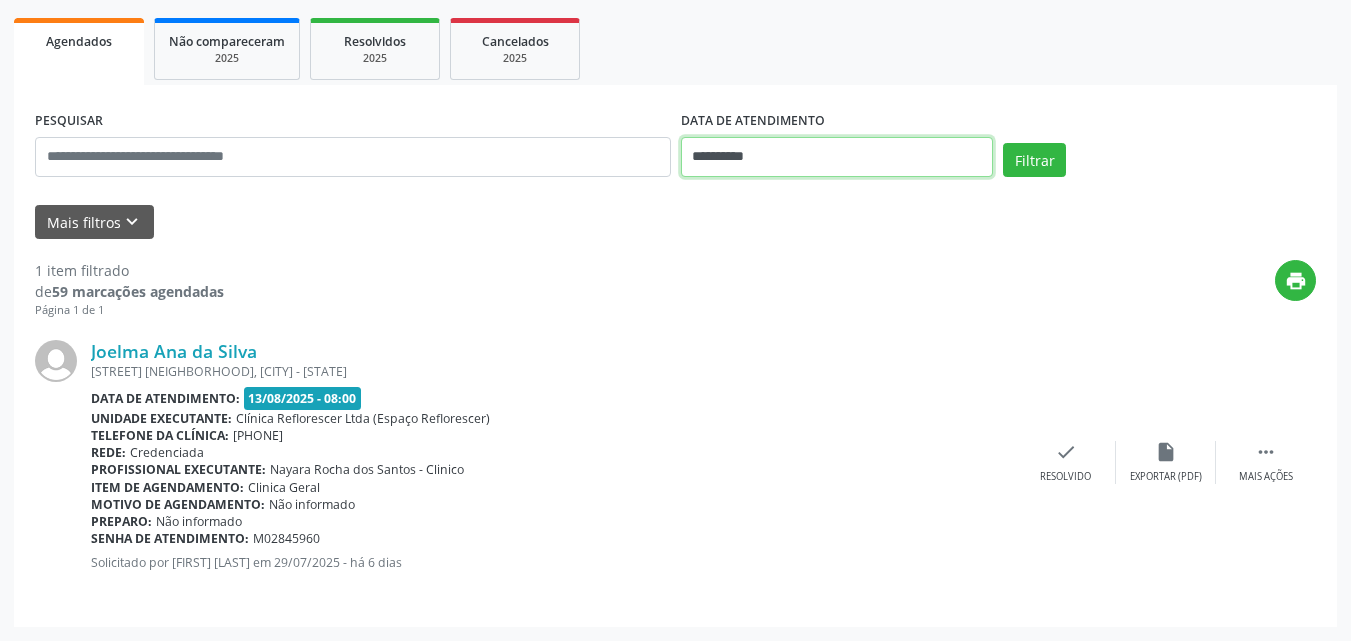 click on "**********" at bounding box center [837, 157] 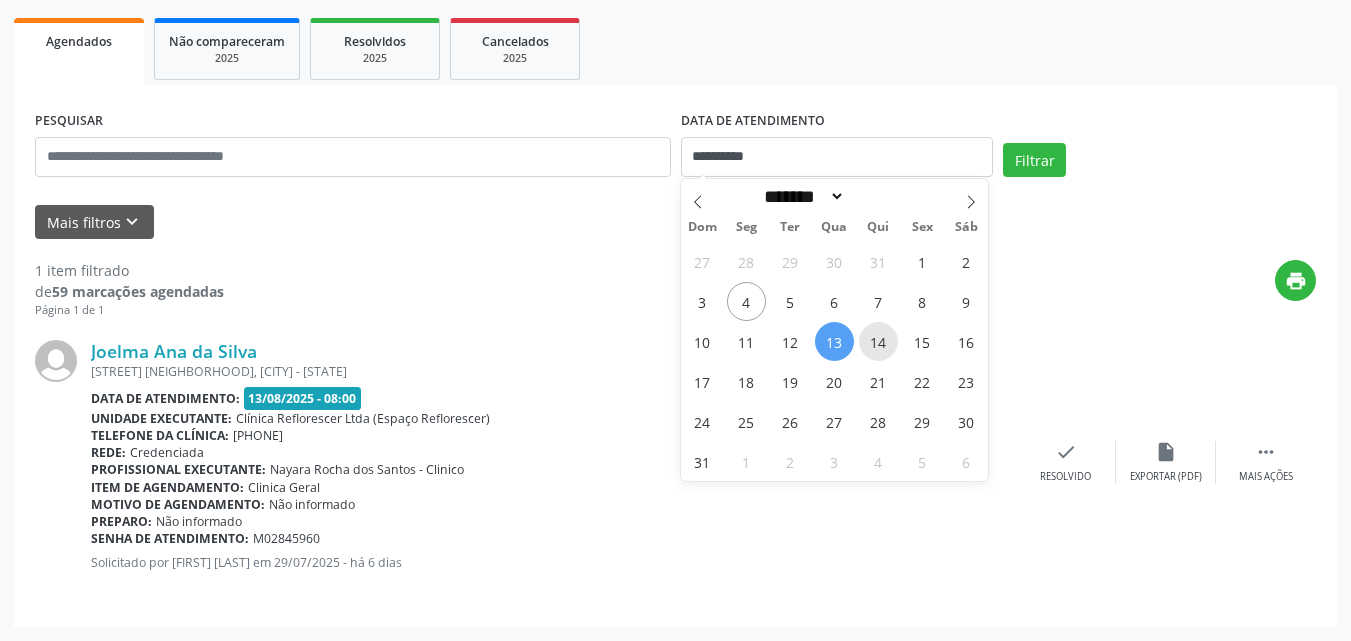 click on "14" at bounding box center (878, 341) 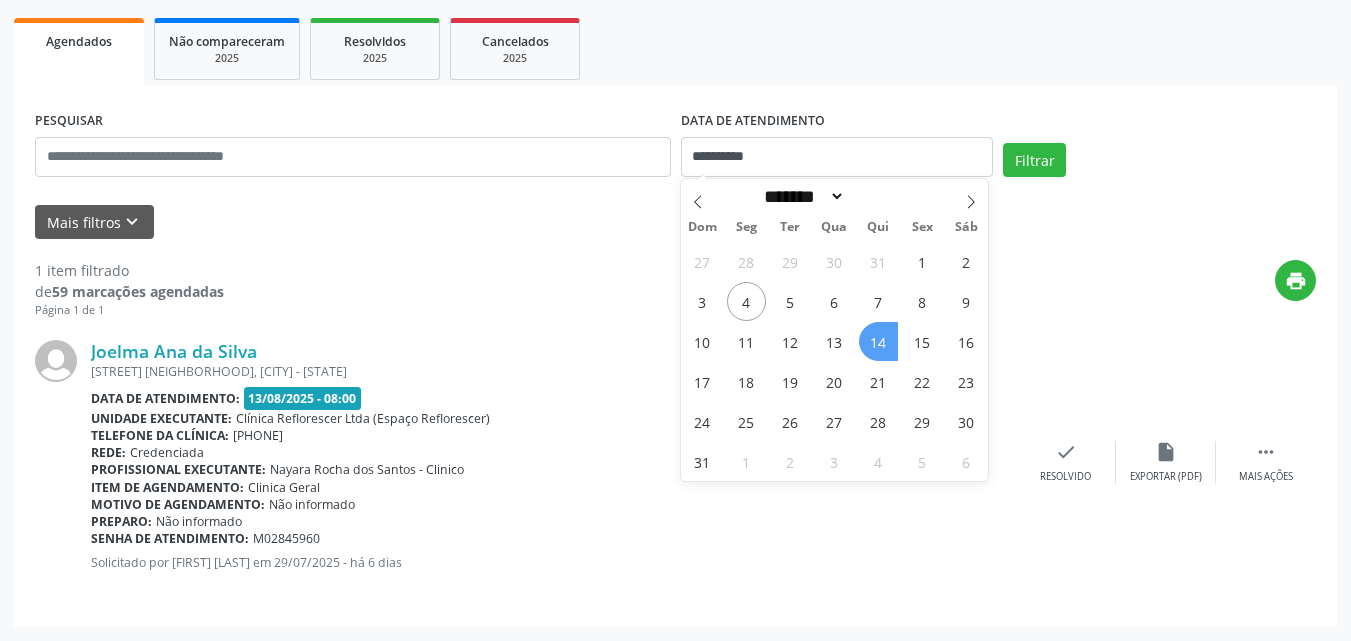 click on "14" at bounding box center (878, 341) 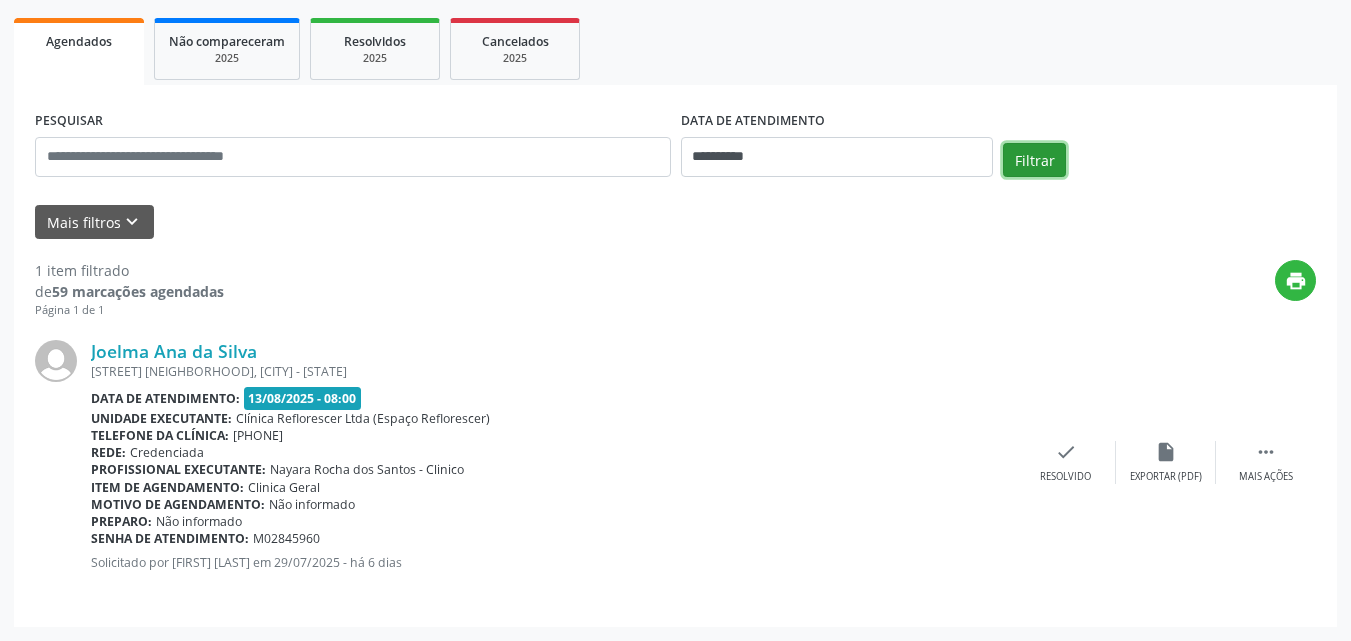 click on "Filtrar" at bounding box center (1034, 160) 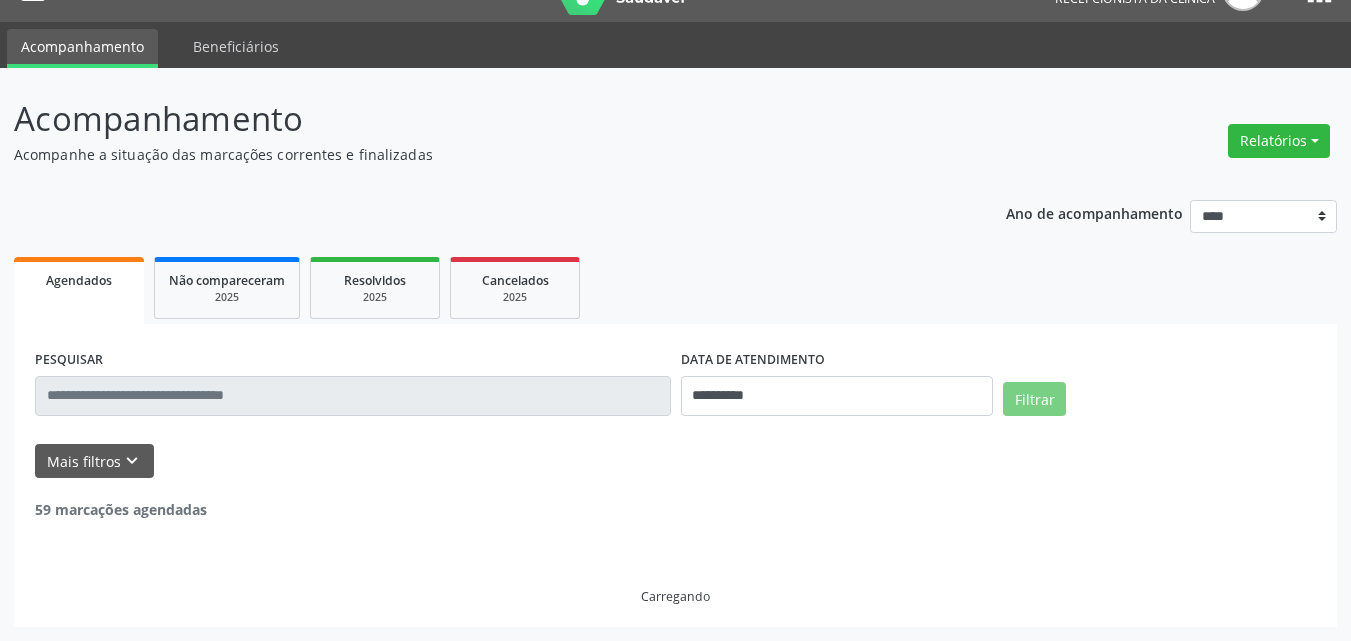 scroll, scrollTop: 0, scrollLeft: 0, axis: both 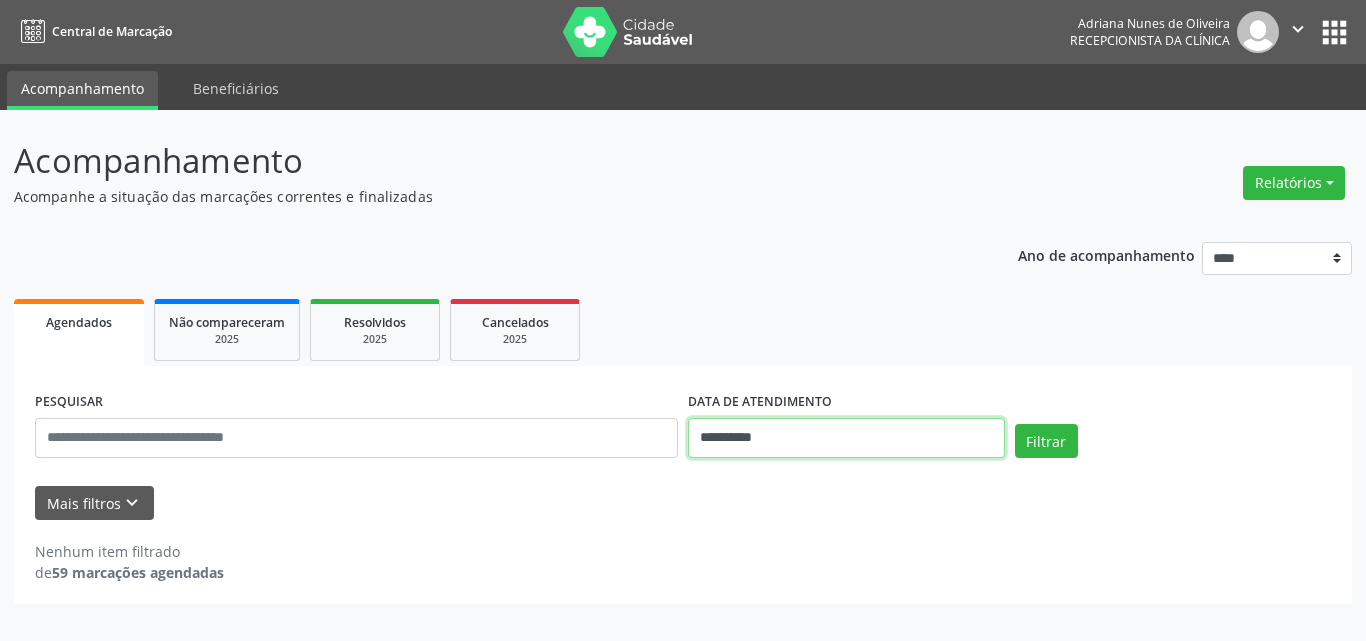 click on "**********" at bounding box center [846, 438] 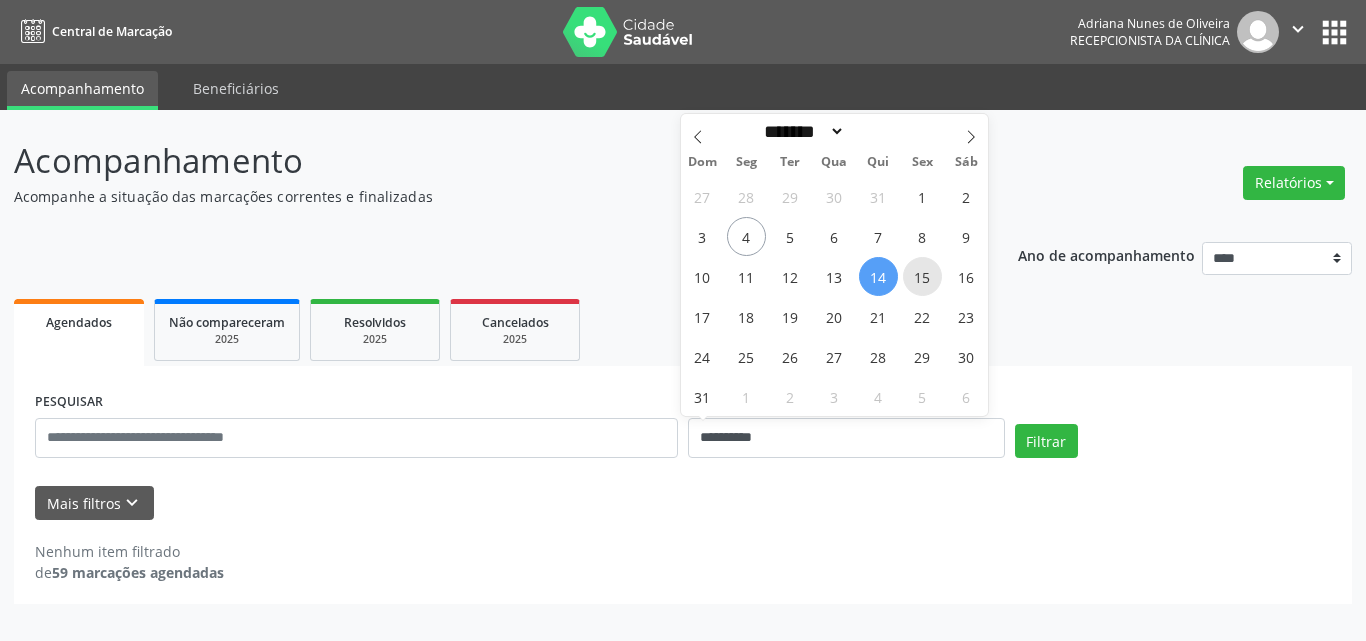 click on "15" at bounding box center [922, 276] 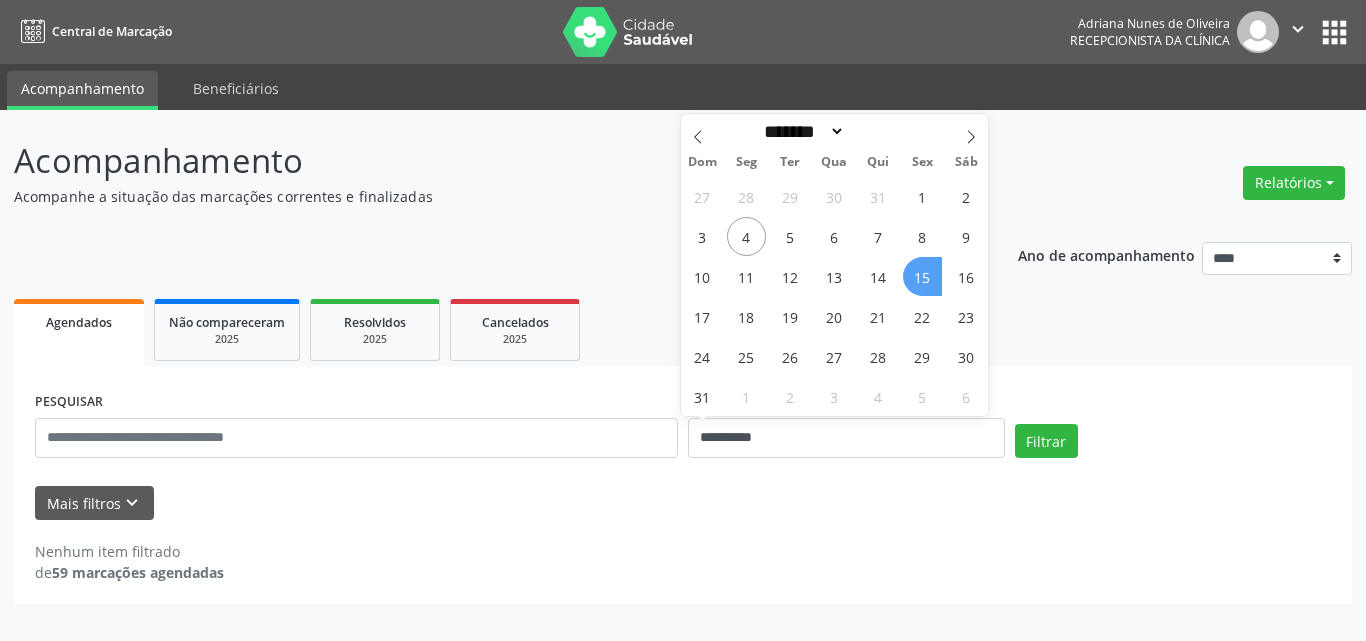 click on "15" at bounding box center [922, 276] 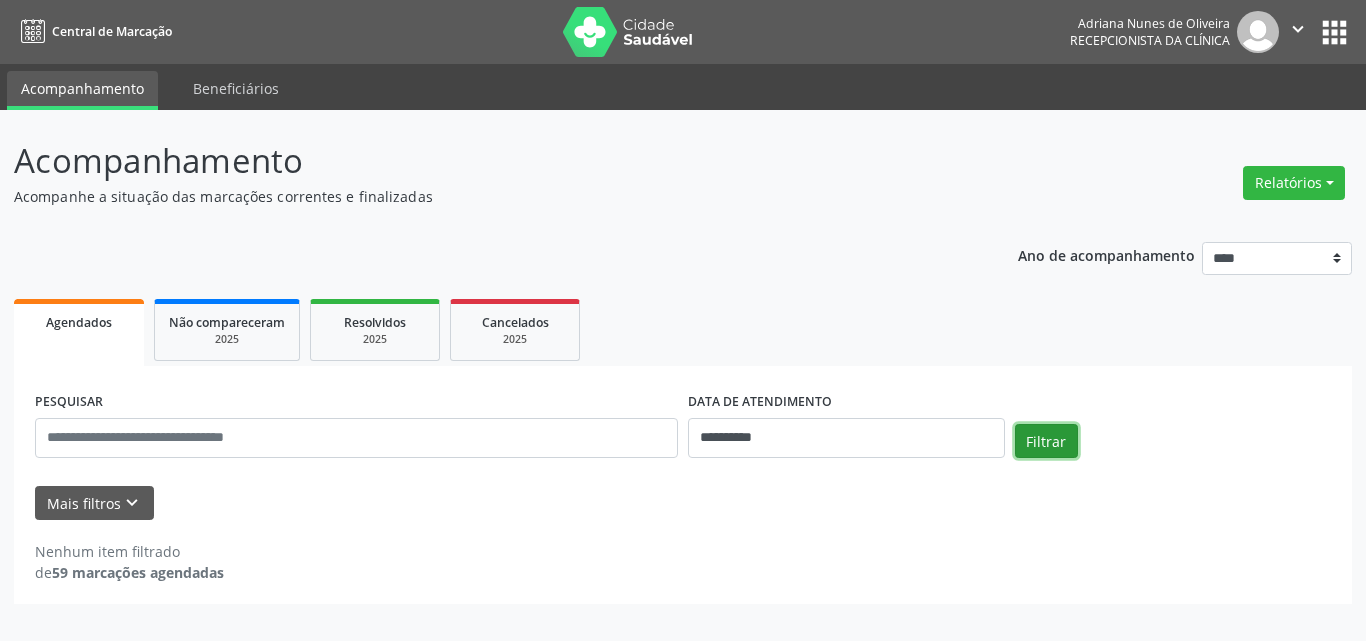 click on "Filtrar" at bounding box center [1046, 441] 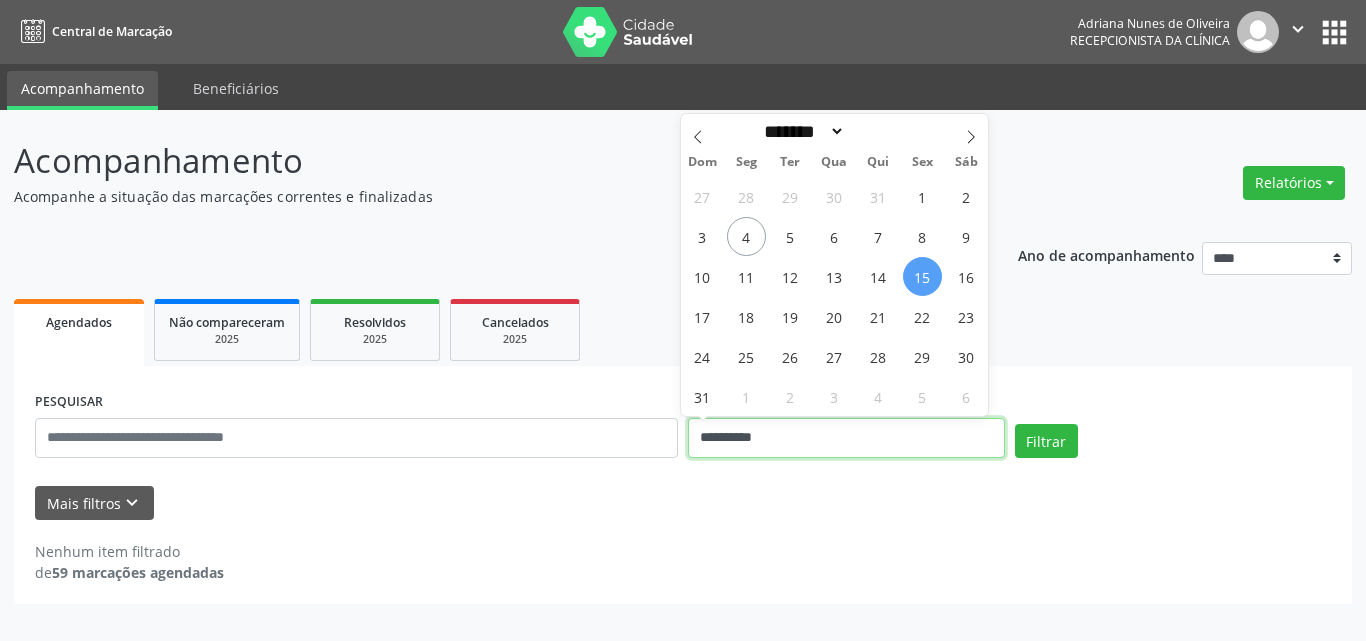 click on "**********" at bounding box center (846, 438) 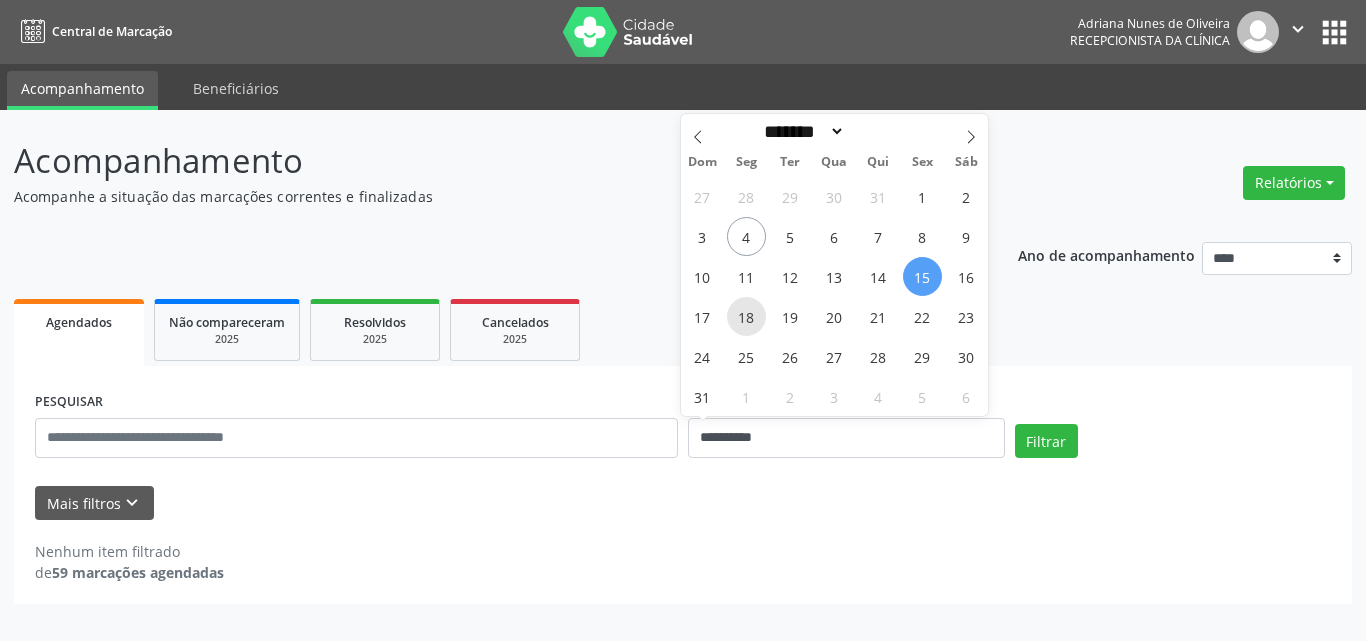 click on "18" at bounding box center [746, 316] 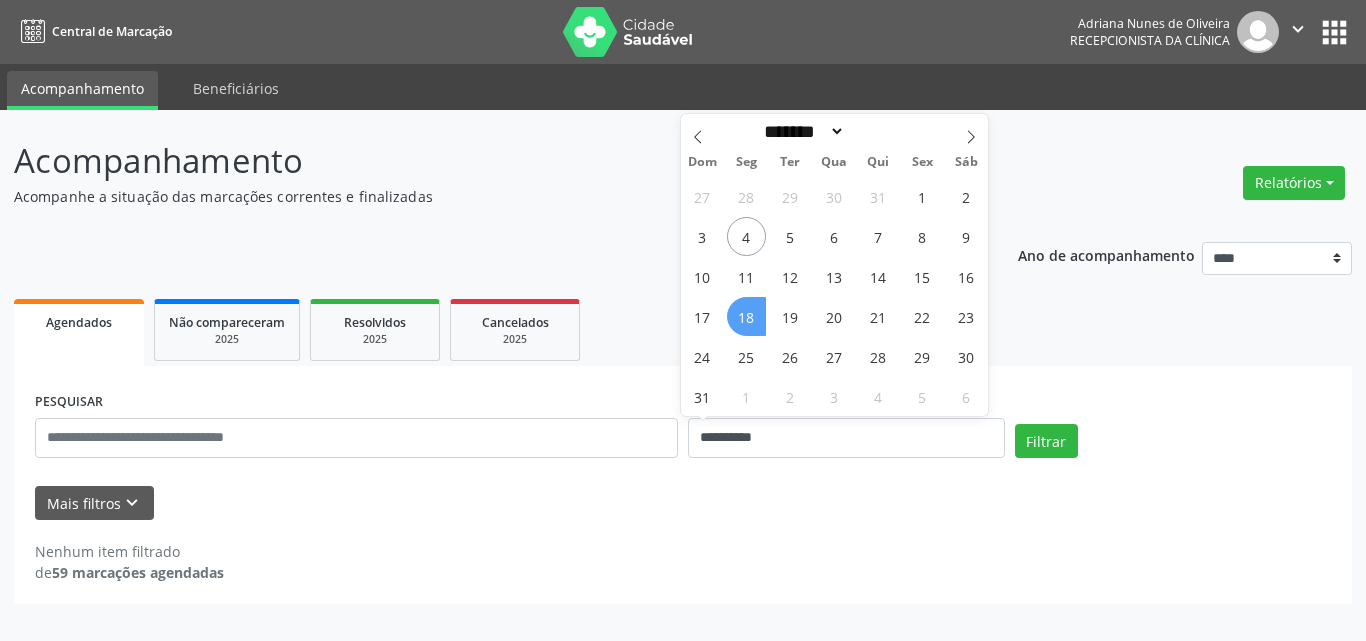 click on "18" at bounding box center (746, 316) 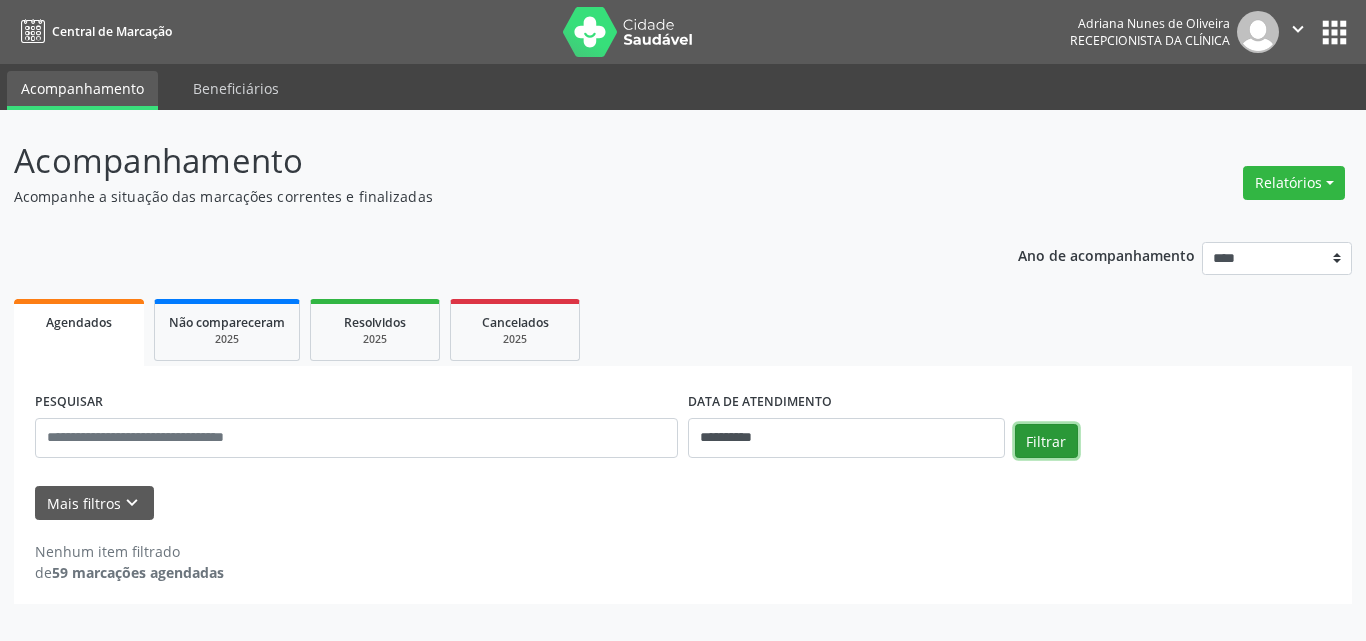 click on "Filtrar" at bounding box center (1046, 441) 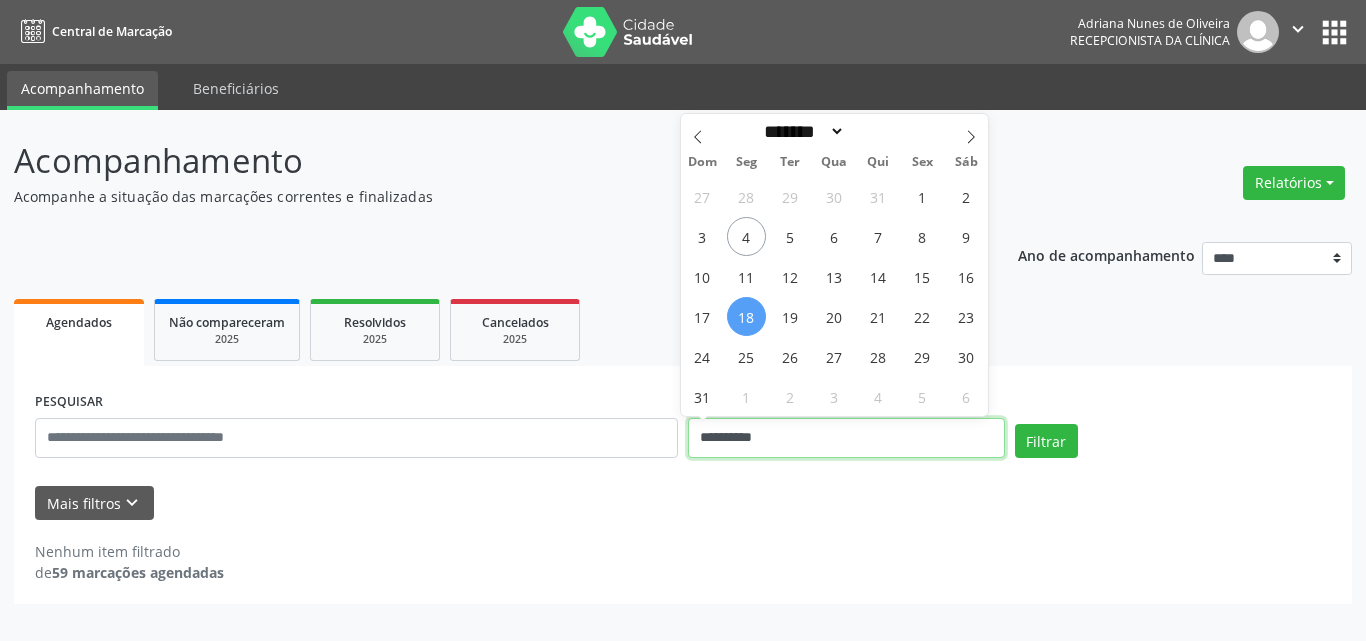 click on "**********" at bounding box center [846, 438] 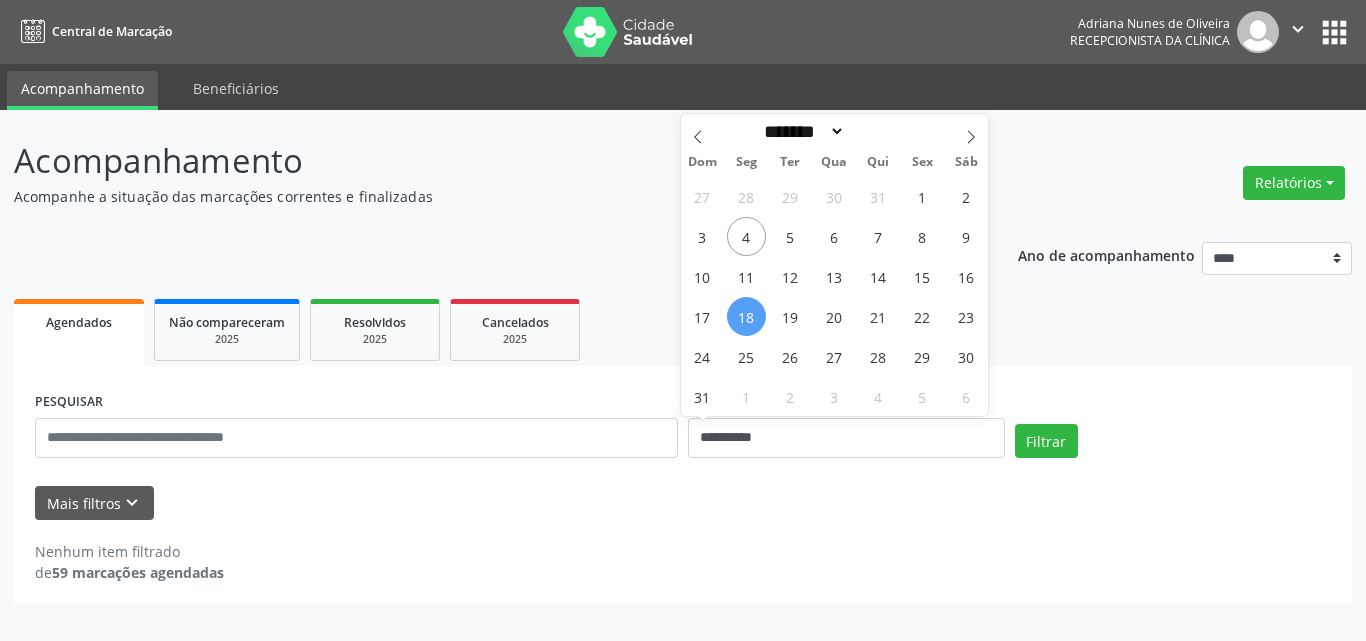 click on "18" at bounding box center (746, 316) 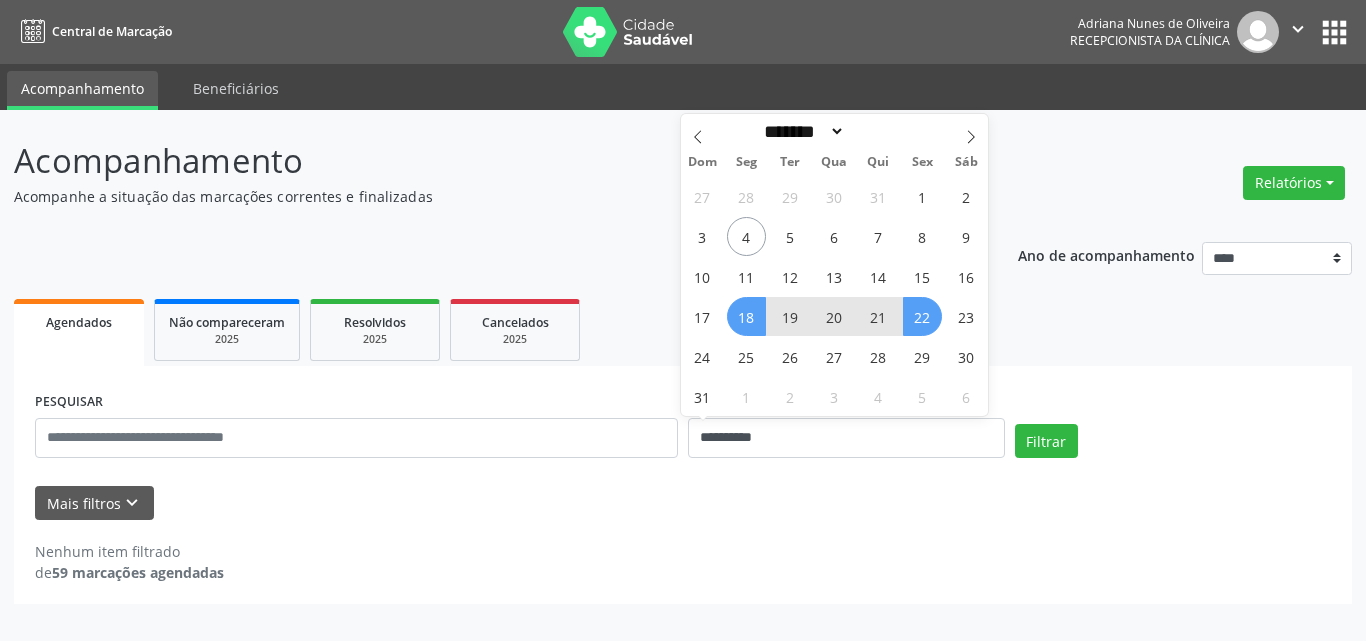 click on "22" at bounding box center (922, 316) 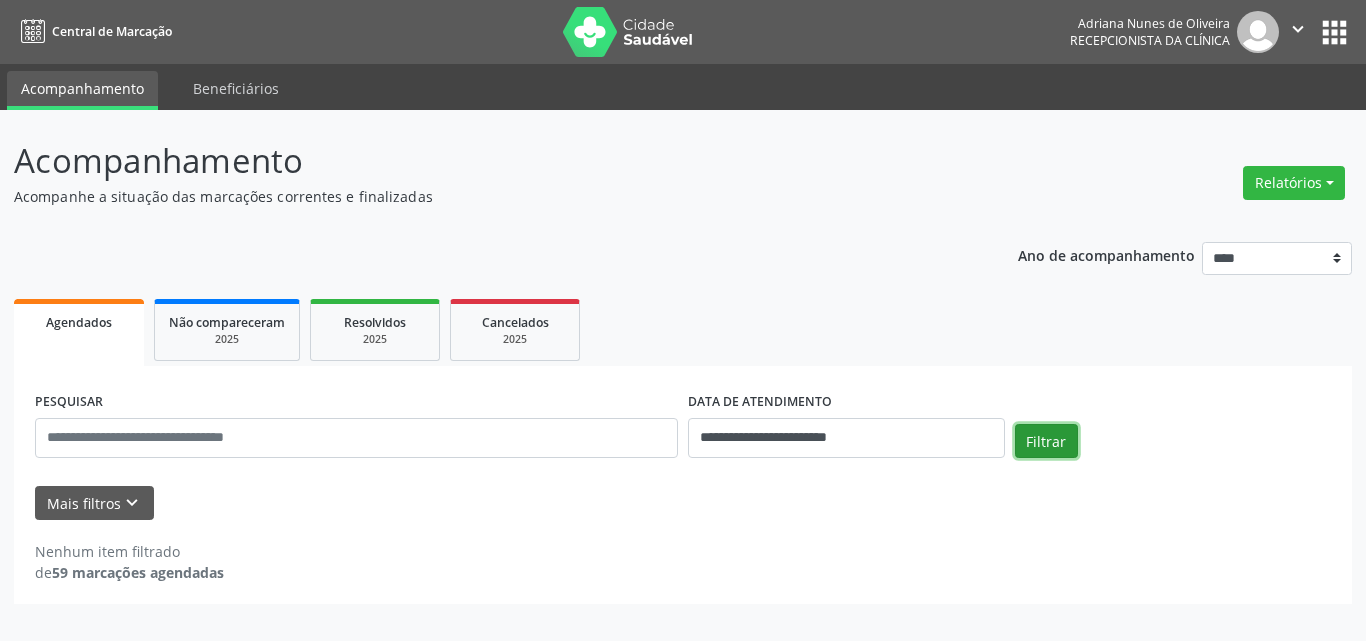 click on "Filtrar" at bounding box center [1046, 441] 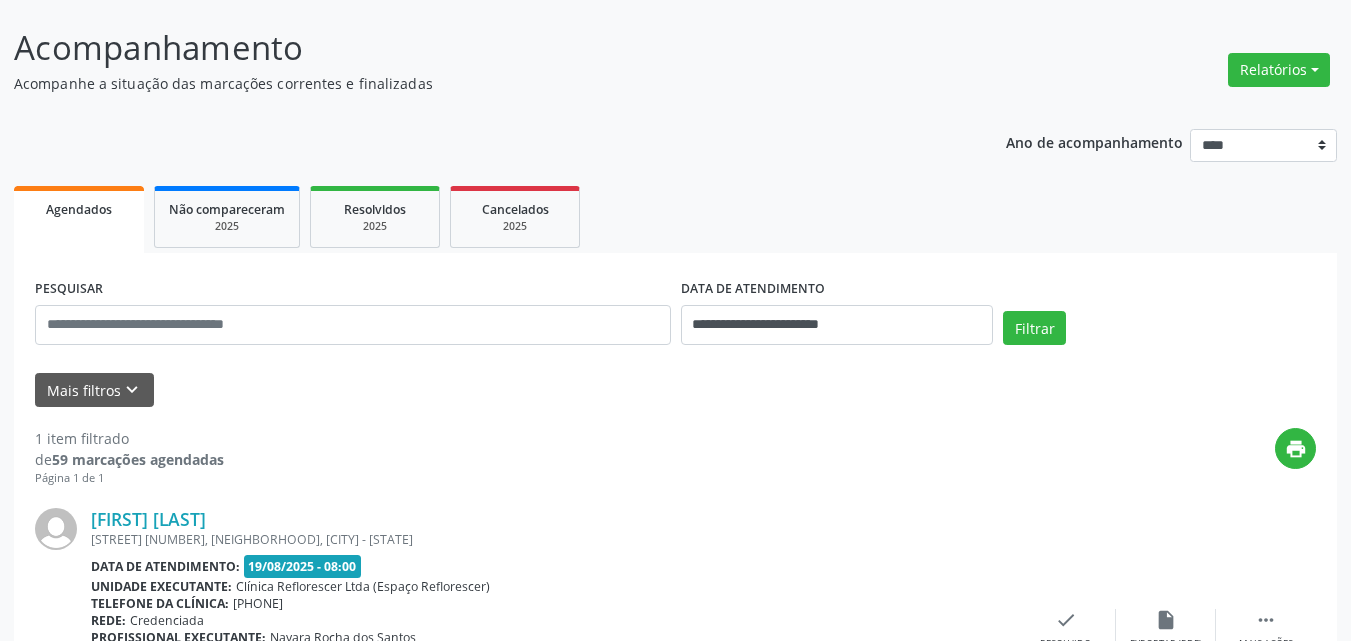 scroll, scrollTop: 281, scrollLeft: 0, axis: vertical 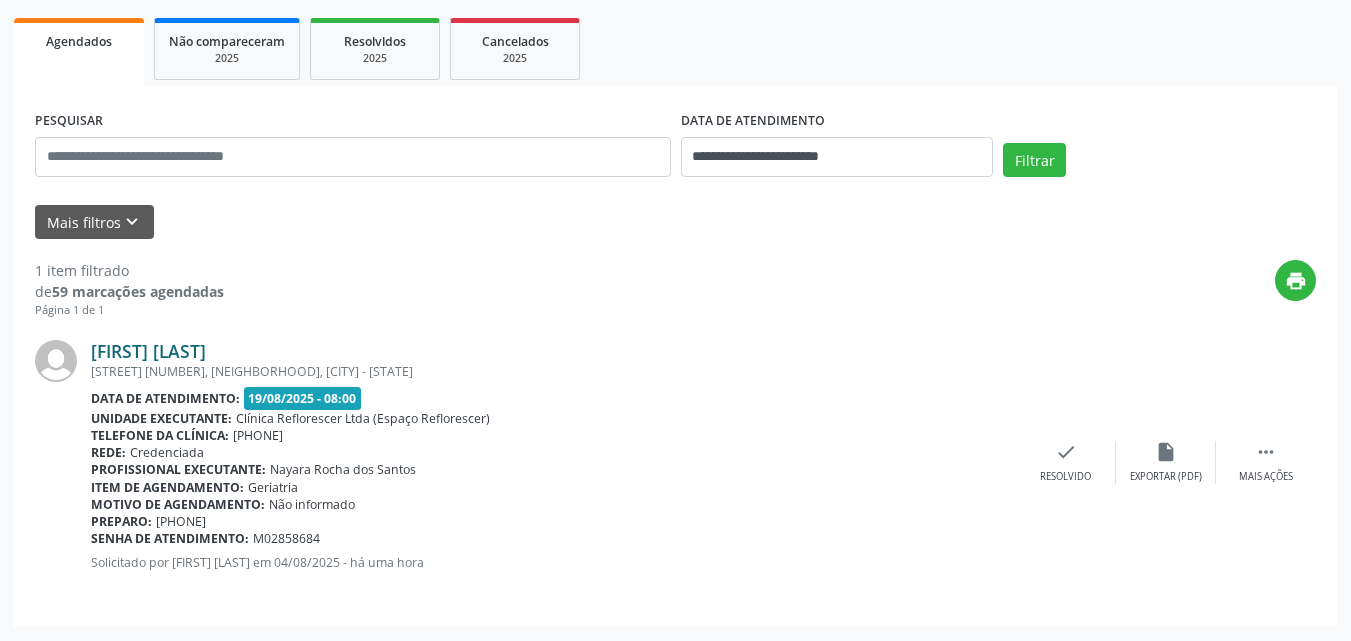 click on "[FIRST] [LAST]" at bounding box center (148, 351) 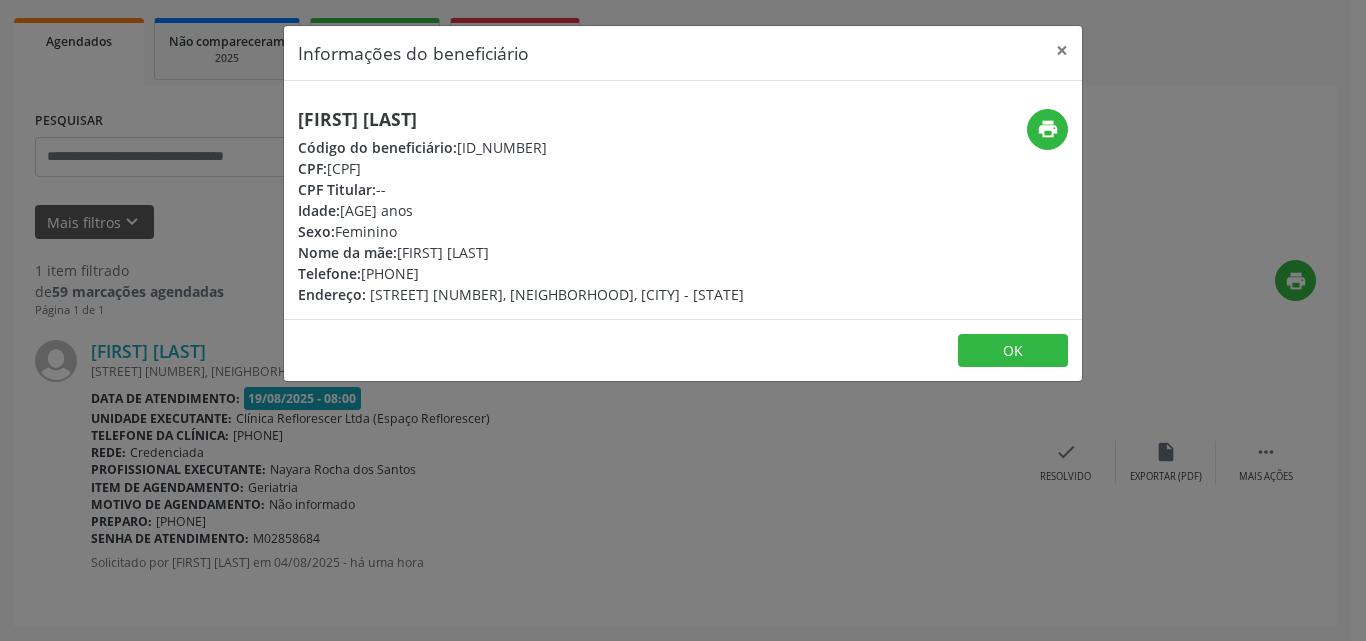 drag, startPoint x: 297, startPoint y: 115, endPoint x: 762, endPoint y: 113, distance: 465.0043 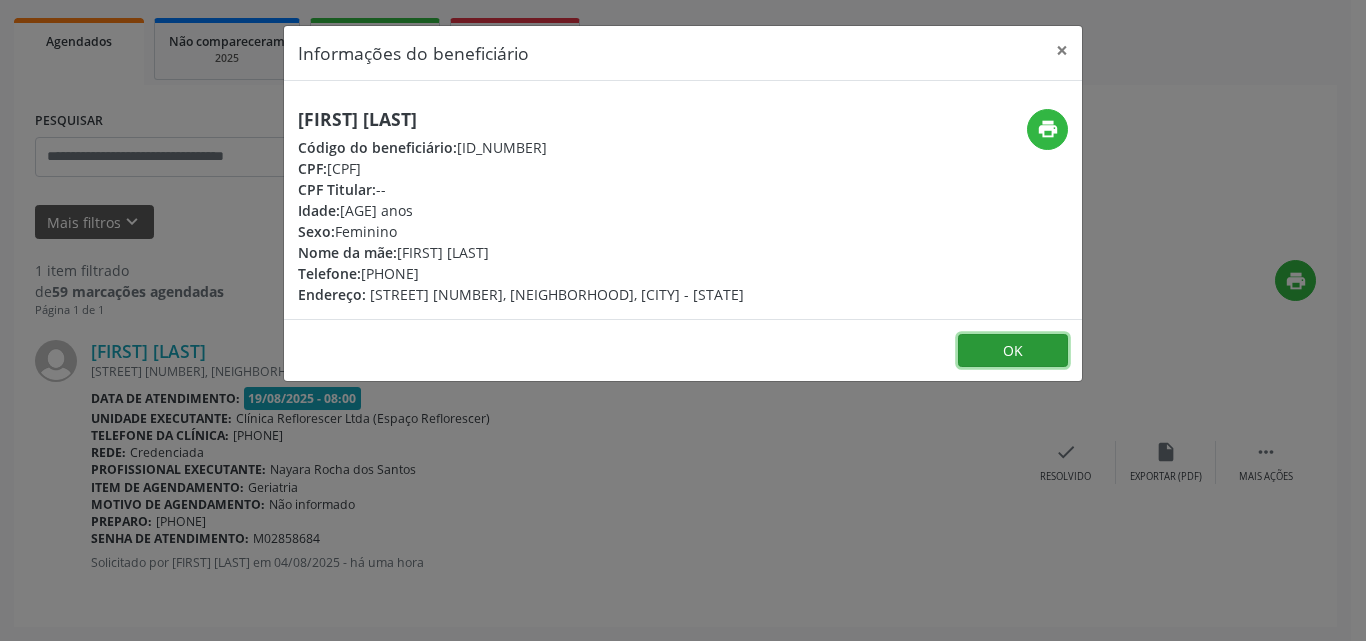 click on "OK" at bounding box center (1013, 351) 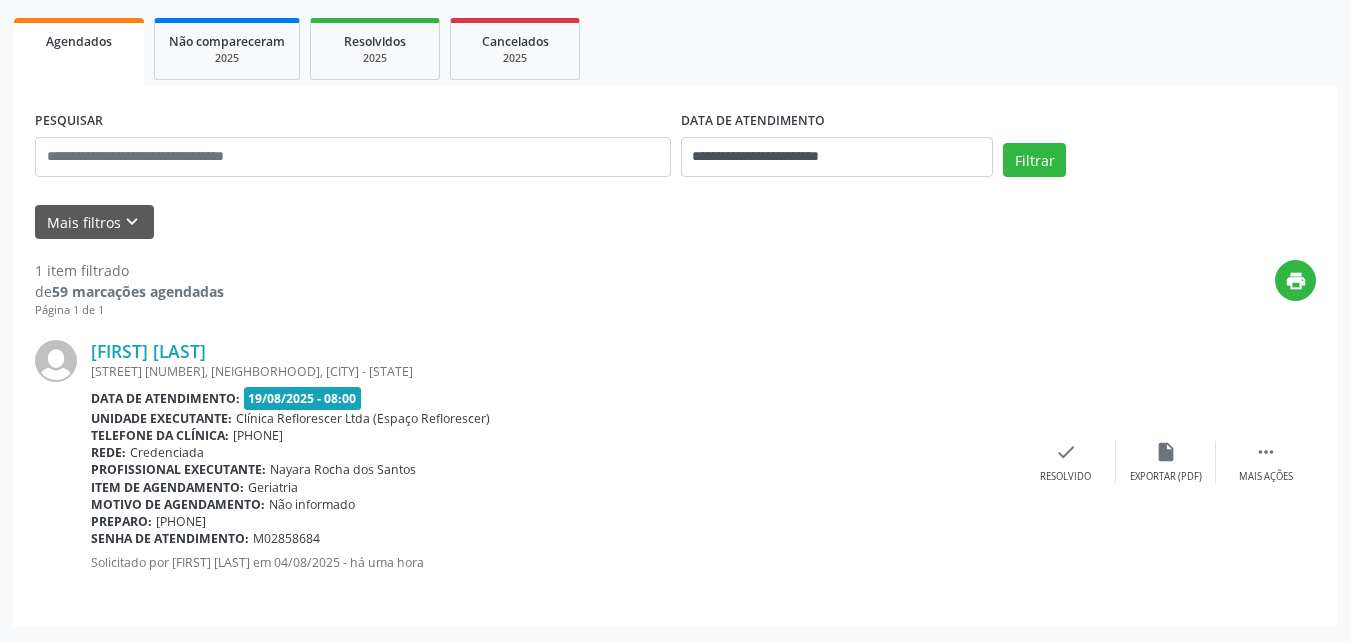 click on "1 item filtrado
de
59 marcações agendadas
Página 1 de 1
print OK
[FIRST] [LAST]
[STREET] [NUMBER], [NEIGHBORHOOD], [CITY] - [STATE]
Data de atendimento:
19/08/2025 - 08:00
Unidade executante:
Clínica Reflorescer Ltda (Espaço Reflorescer)
Telefone da clínica:
[PHONE]
Rede:
Credenciada
Profissional executante:
[FIRST] [LAST]
Item de agendamento:
Geriatria
Motivo de agendamento:
Não informado
Preparo:
[PHONE]
Senha de atendimento:
[ID_NUMBER]
Solicitado por [FIRST] [LAST] em 04/08/2025 - há uma hora

Mais ações
insert_drive_file
Exportar (PDF)
check
Resolvido" at bounding box center [675, 422] 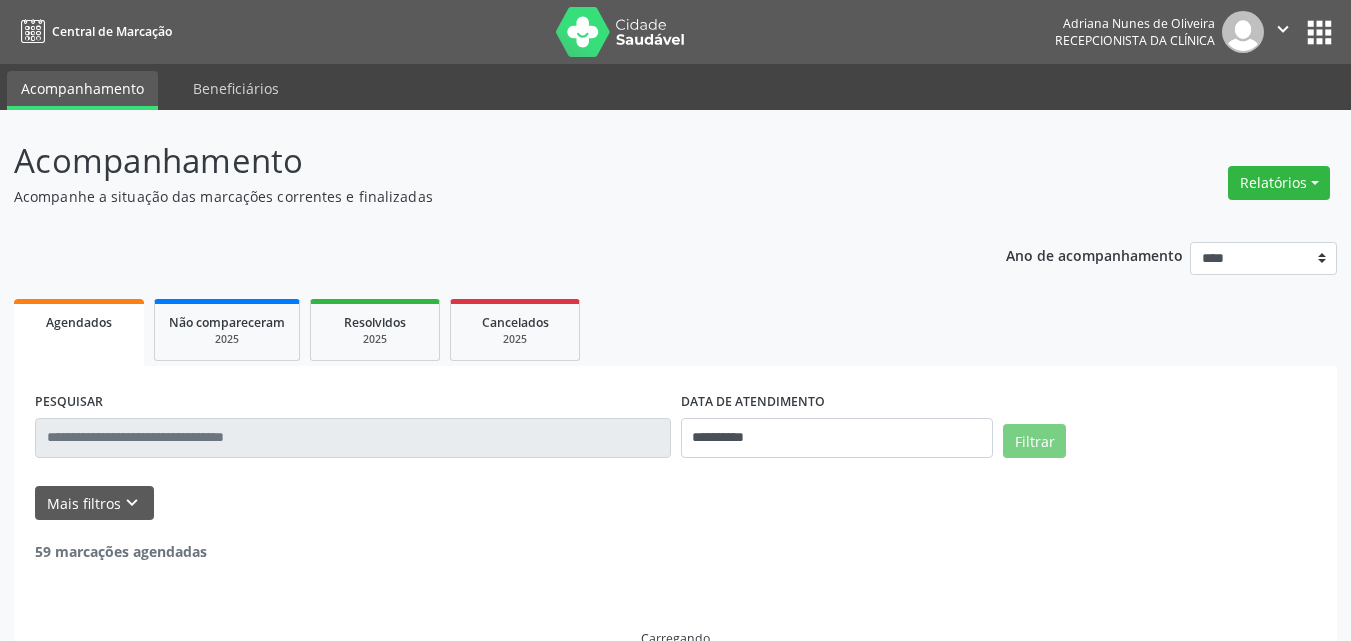 scroll, scrollTop: 0, scrollLeft: 0, axis: both 